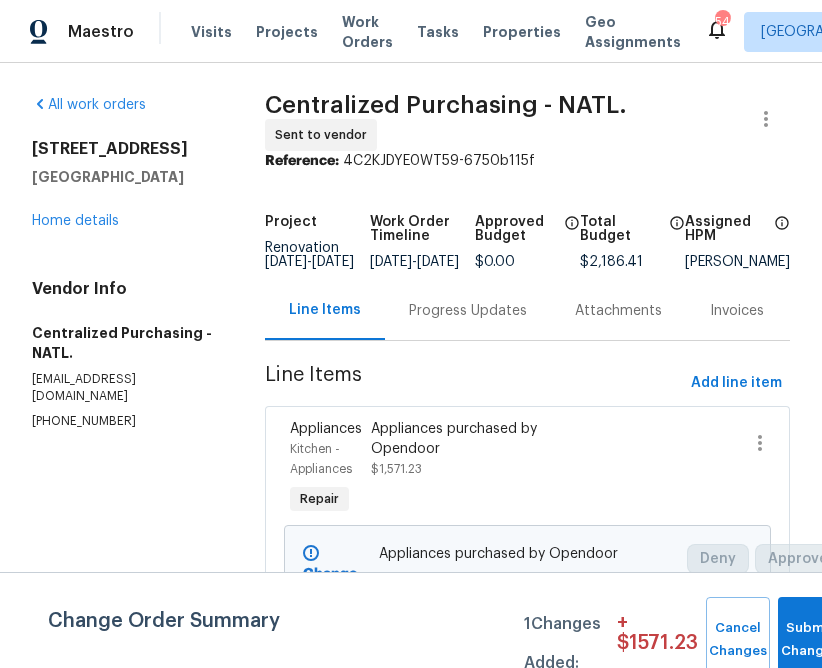 scroll, scrollTop: 0, scrollLeft: 0, axis: both 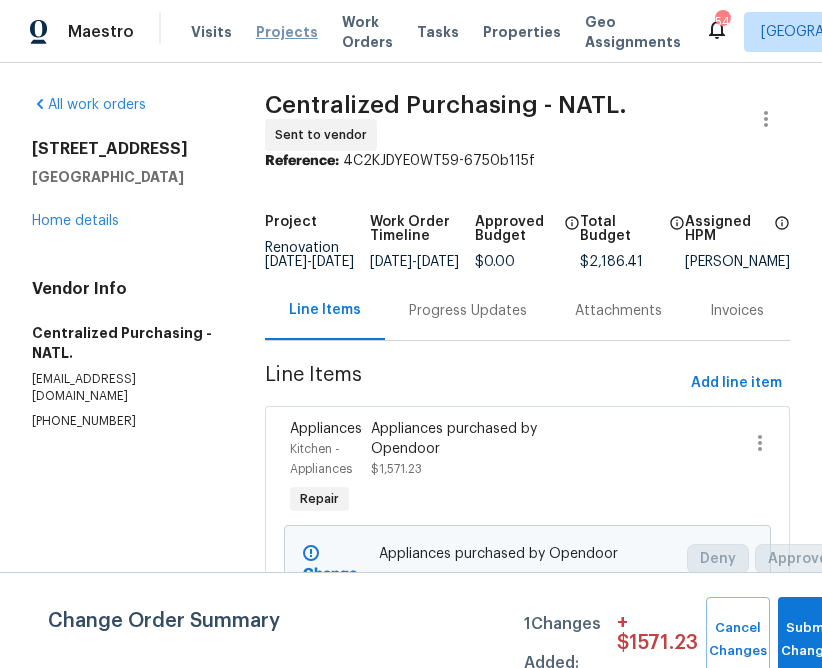 click on "Projects" at bounding box center [287, 32] 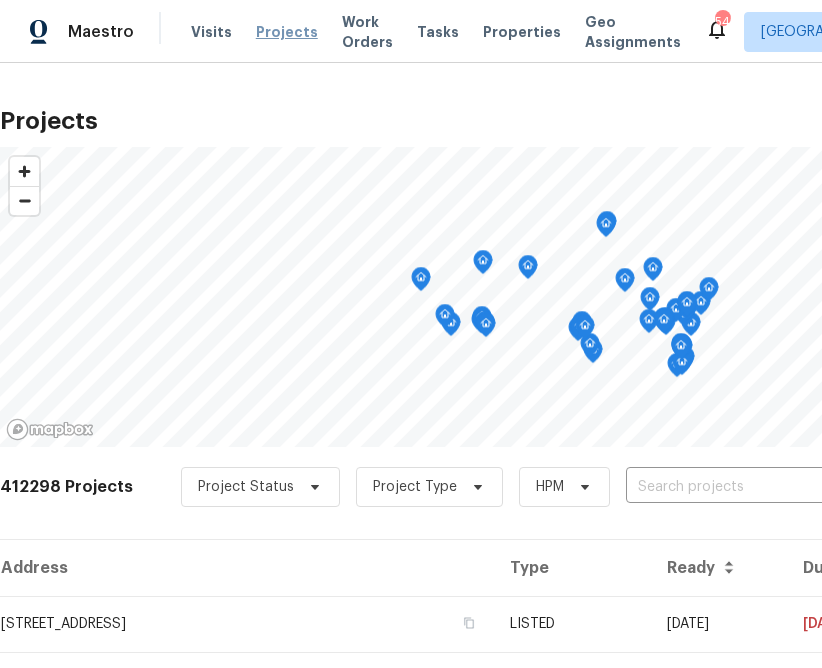 click on "Projects" at bounding box center (287, 32) 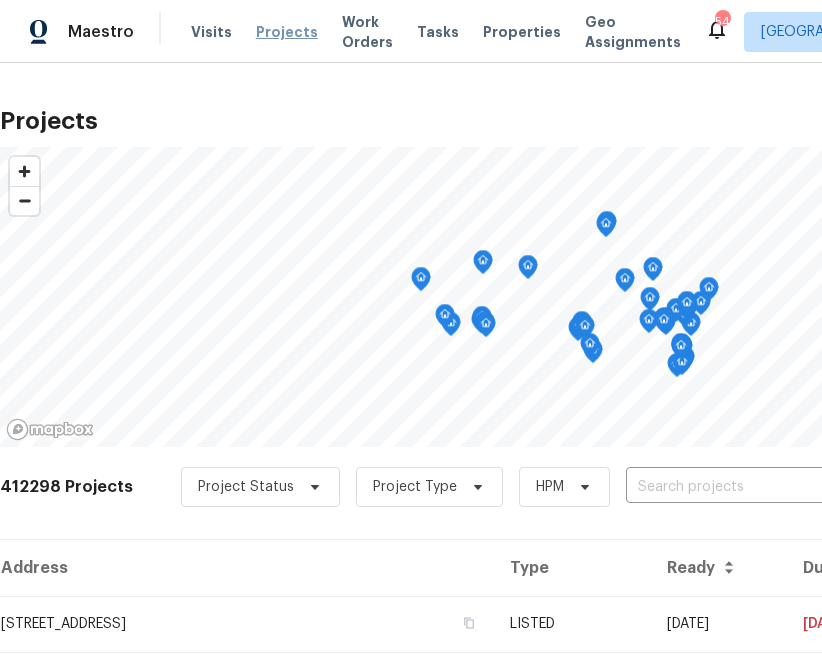 click on "Projects" at bounding box center [287, 32] 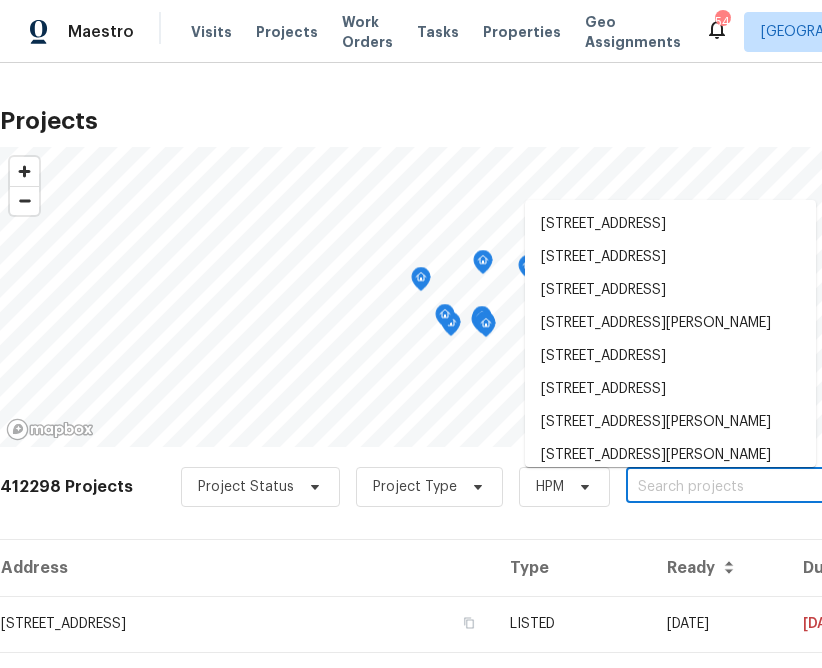 click at bounding box center (740, 487) 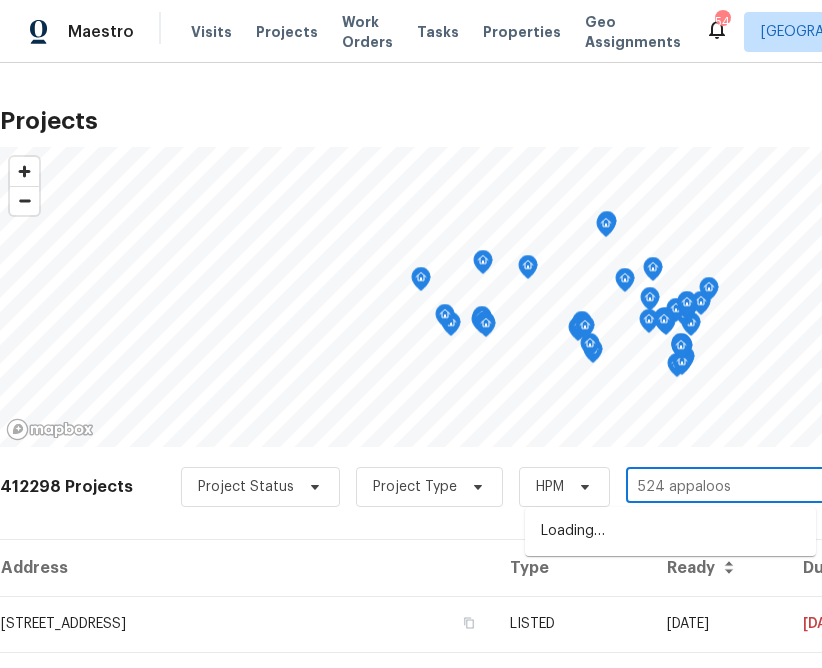 type on "524 appaloosa" 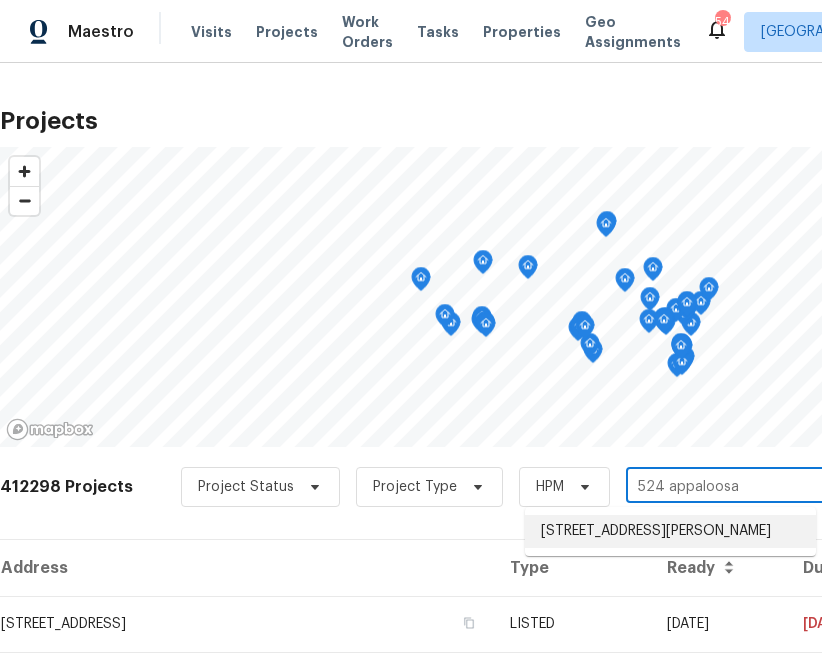 click on "[STREET_ADDRESS][PERSON_NAME]" at bounding box center (670, 531) 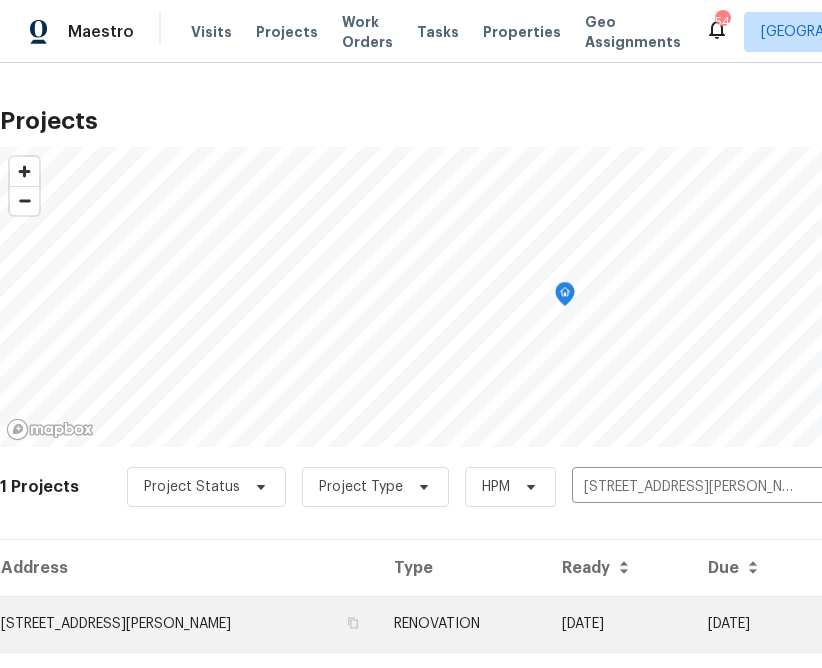 click on "[STREET_ADDRESS][PERSON_NAME]" at bounding box center [189, 624] 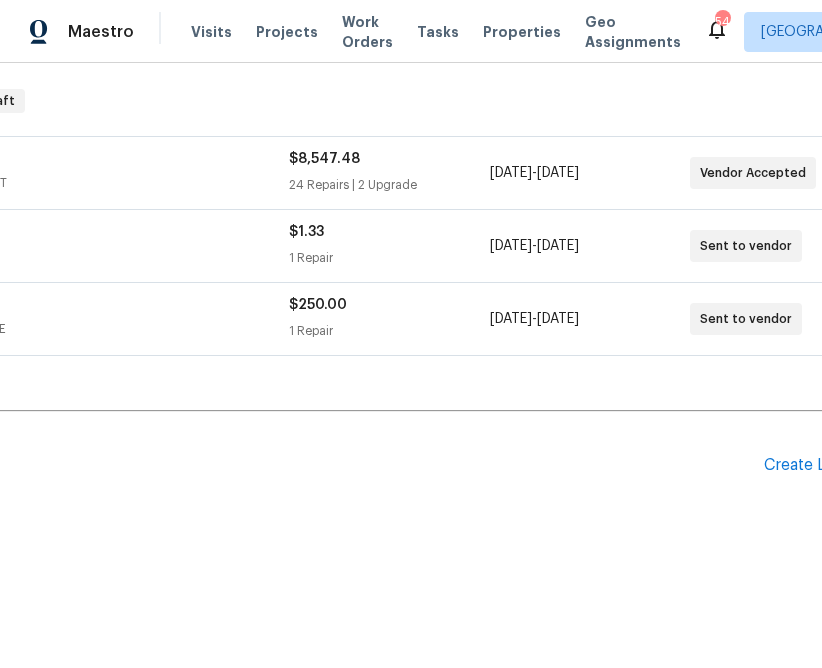 scroll, scrollTop: 310, scrollLeft: 308, axis: both 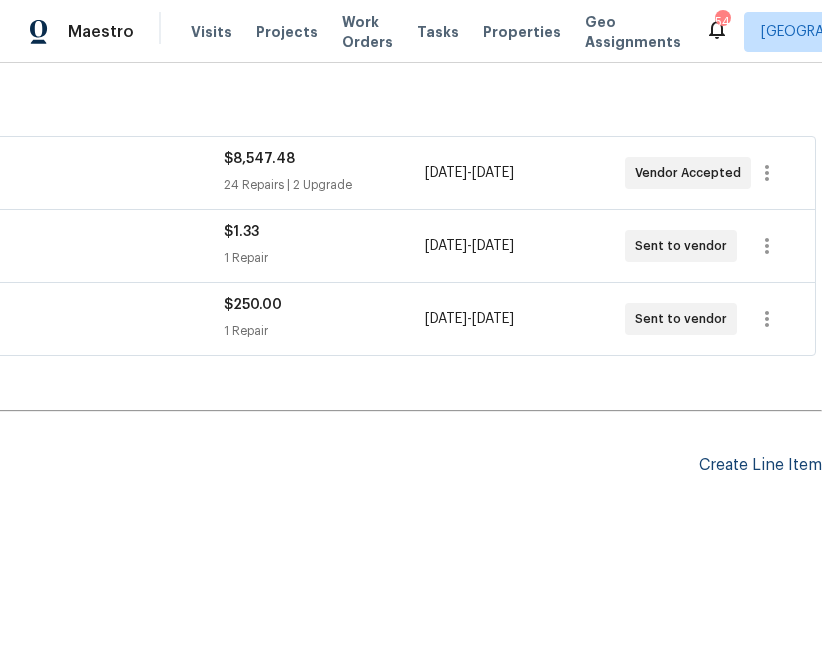 click on "Create Line Item" at bounding box center (760, 465) 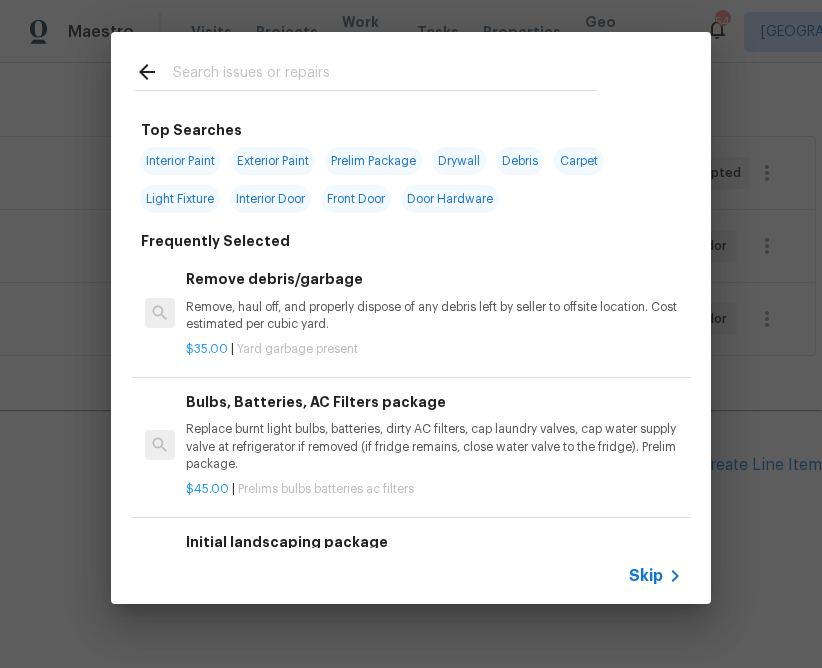 click on "Skip" at bounding box center (411, 576) 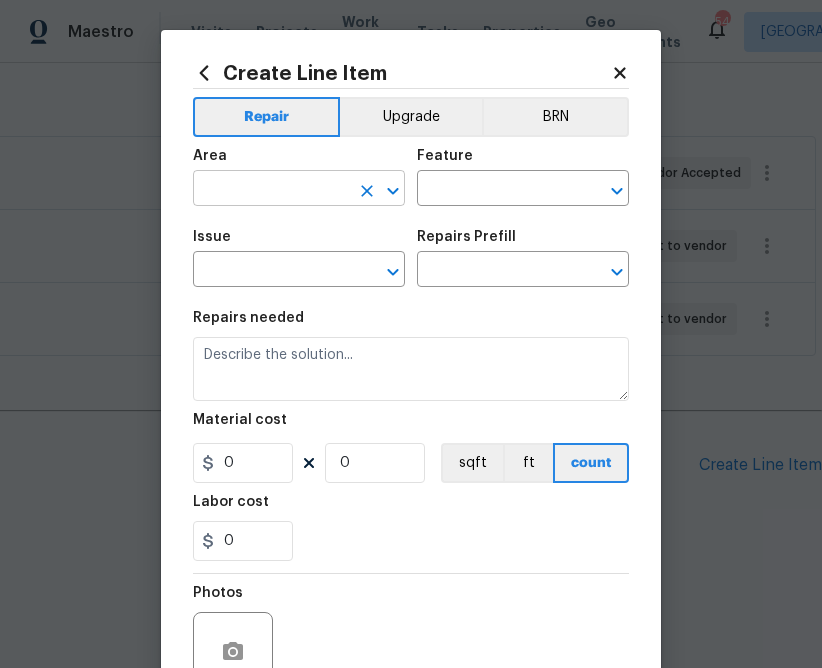 click at bounding box center (271, 190) 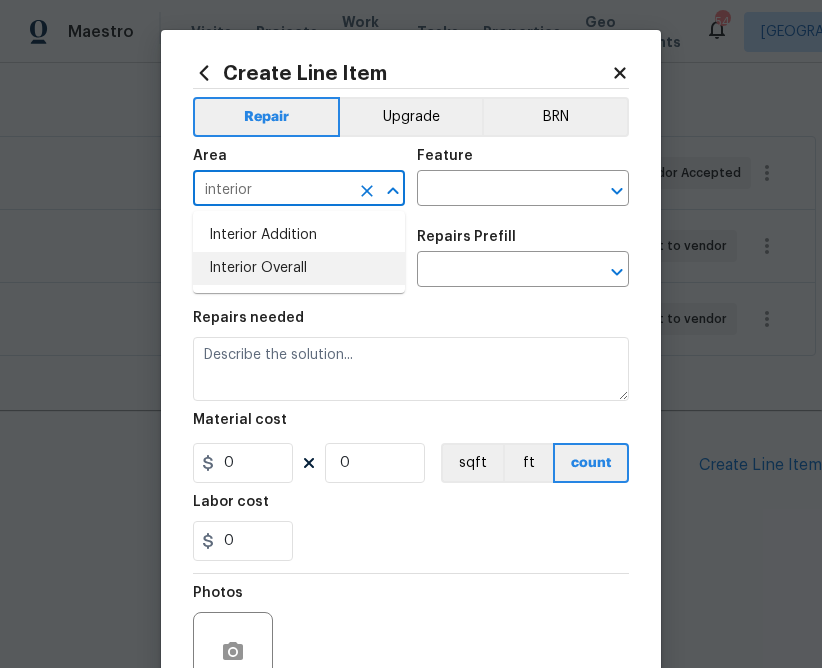click on "Interior Overall" at bounding box center (299, 268) 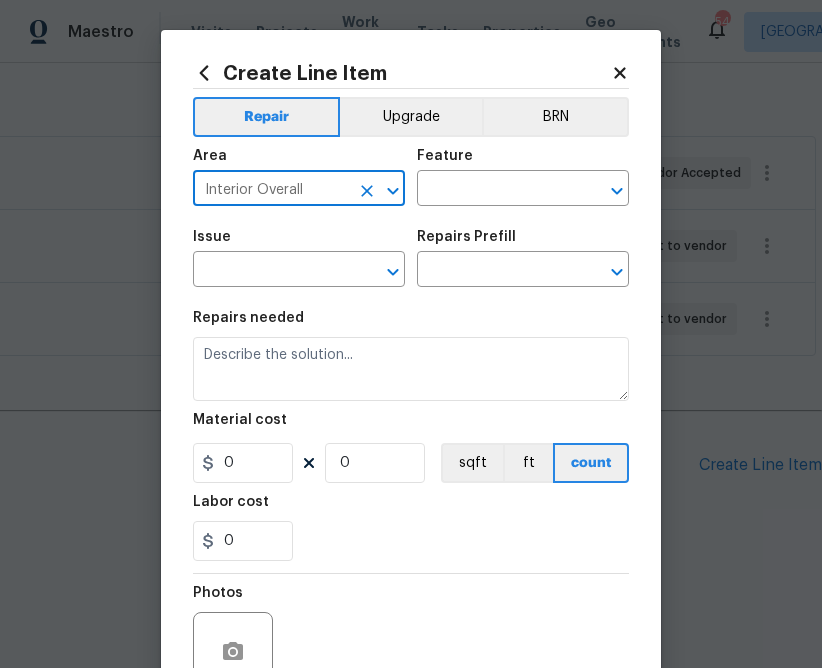 type on "Interior Overall" 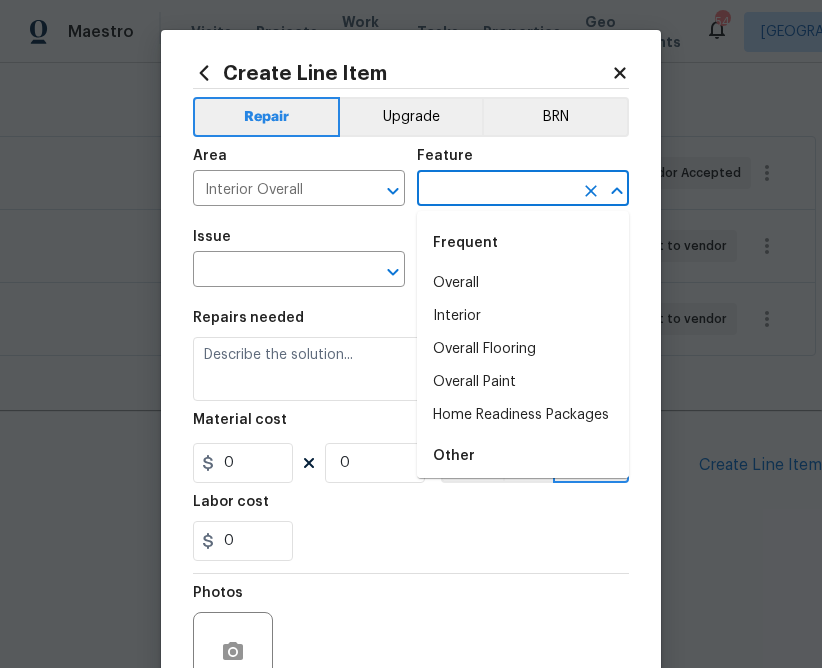 click at bounding box center [495, 190] 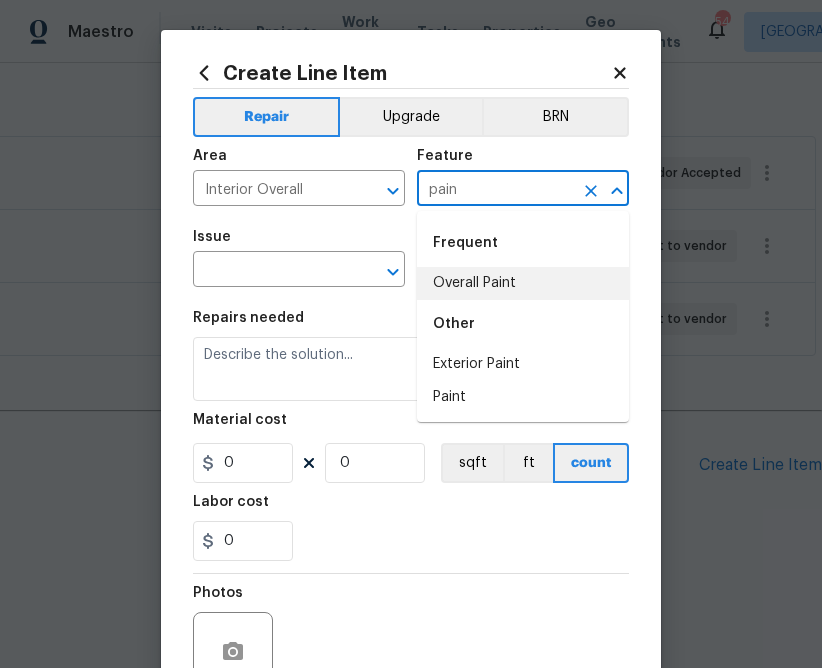 click on "Overall Paint" at bounding box center [523, 283] 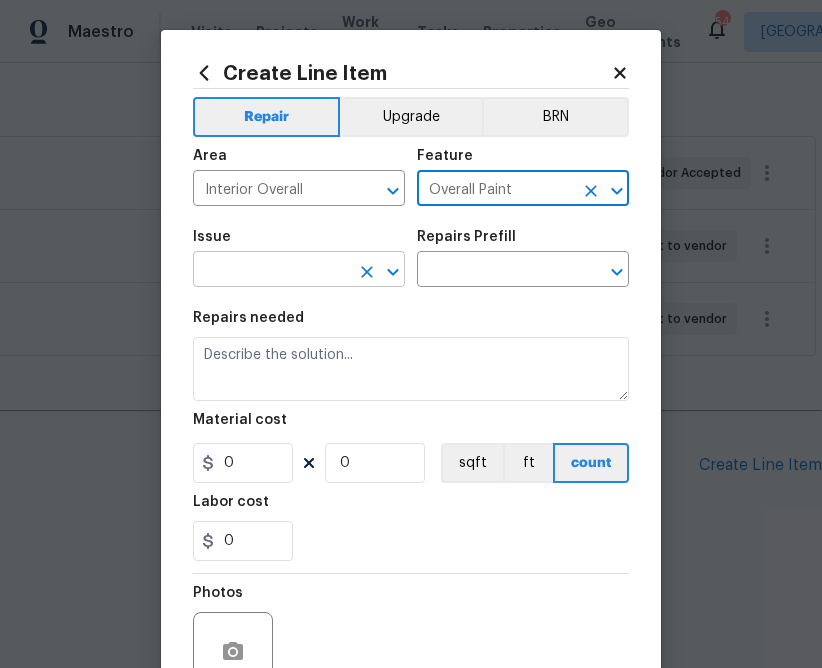 type on "Overall Paint" 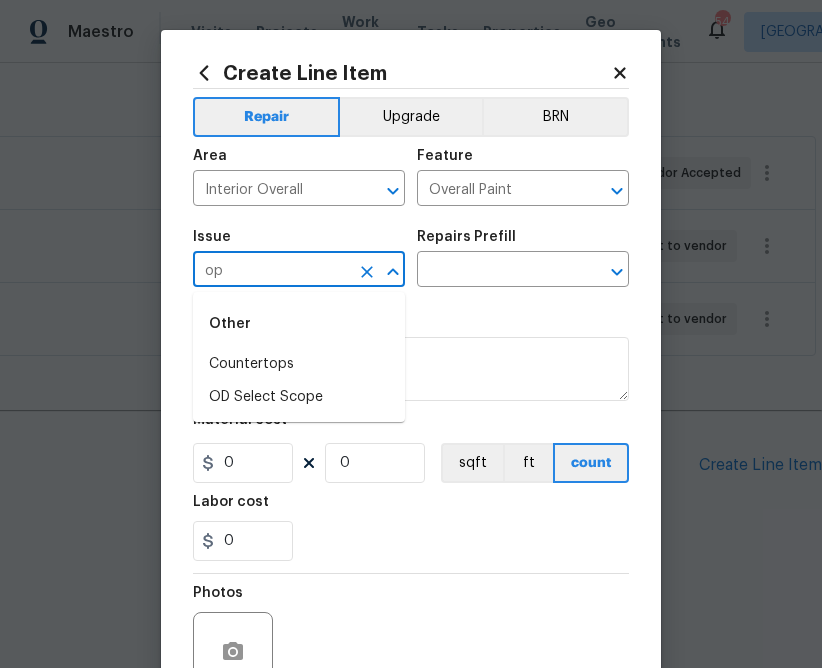 type on "o" 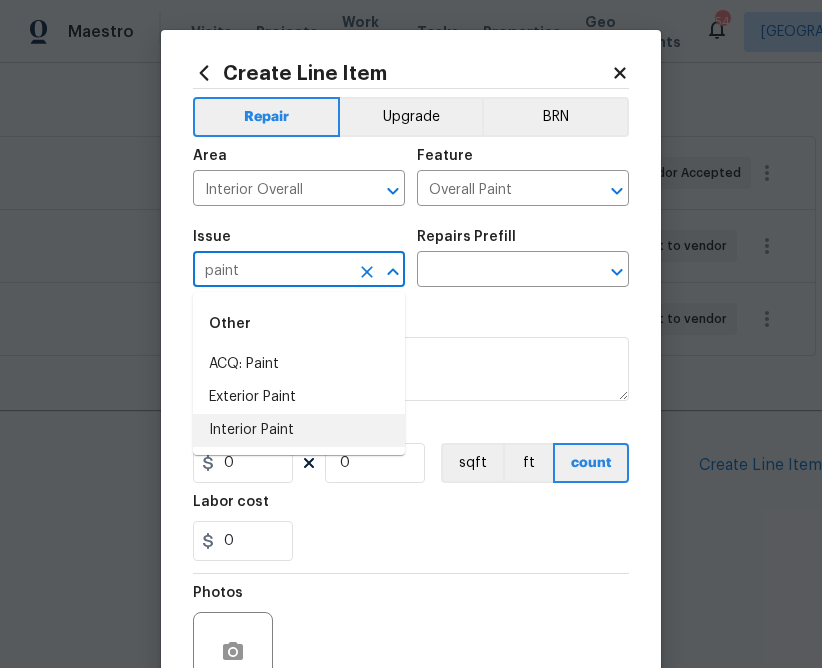 click on "Interior Paint" at bounding box center (299, 430) 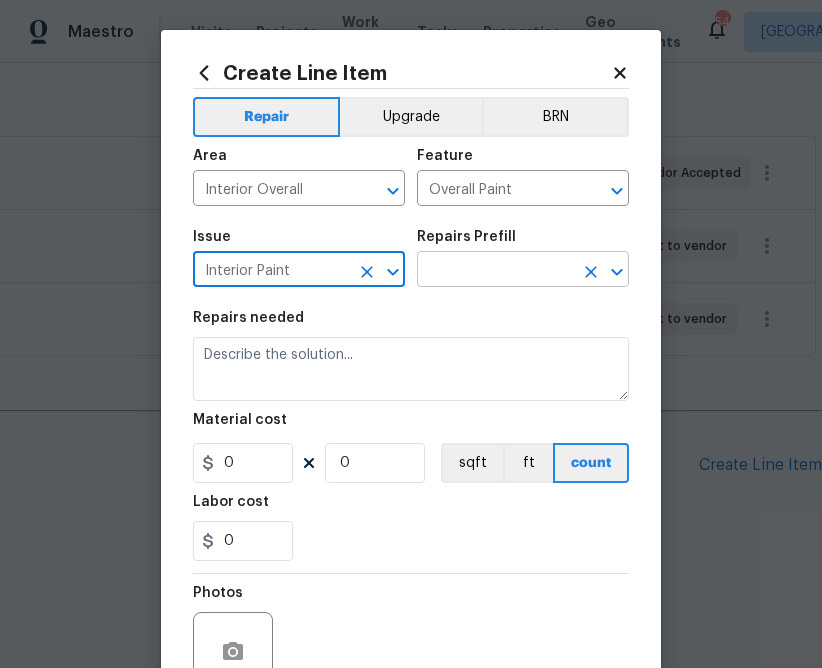 type on "Interior Paint" 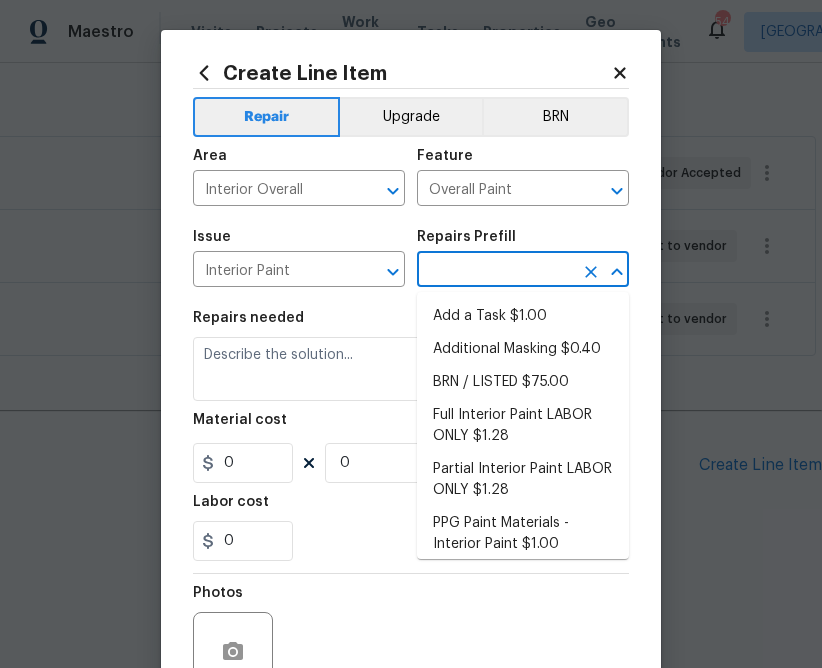 click at bounding box center (495, 271) 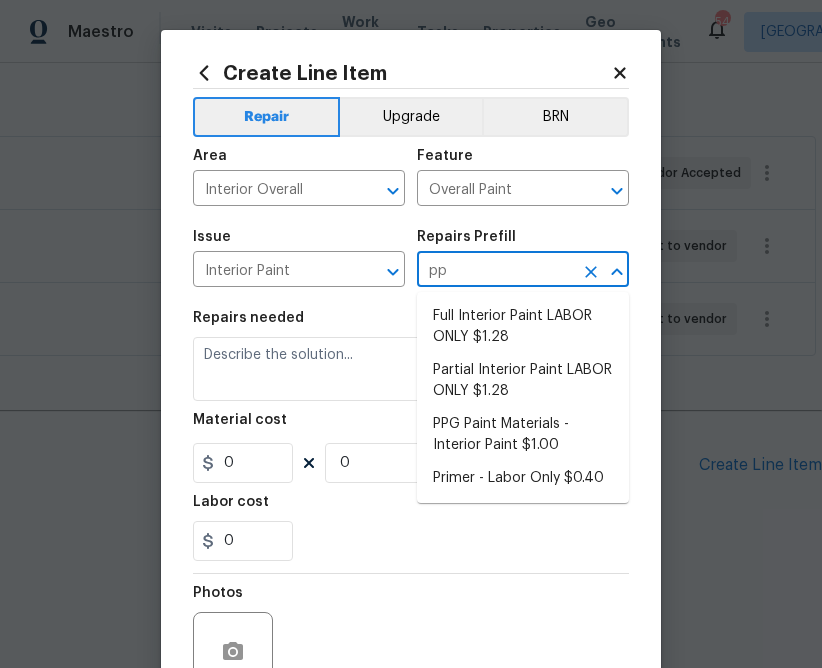 type on "ppg" 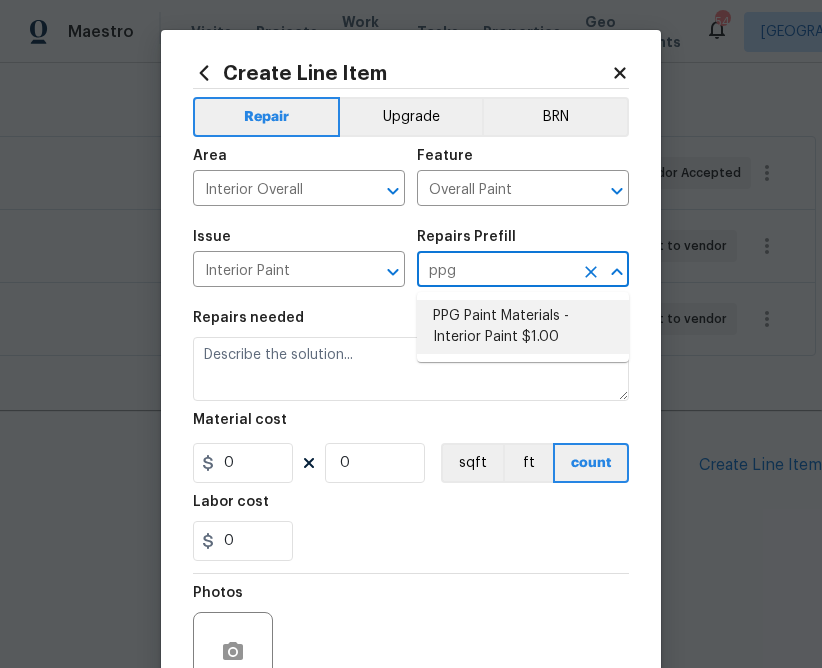 click on "PPG Paint Materials - Interior Paint $1.00" at bounding box center [523, 327] 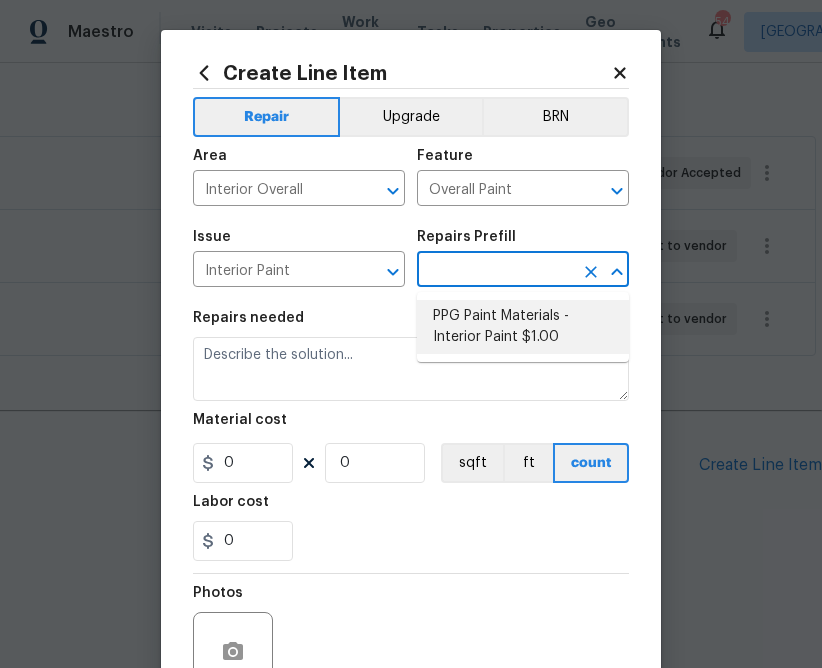 type on "PPG Paint Materials - Interior Paint $1.00" 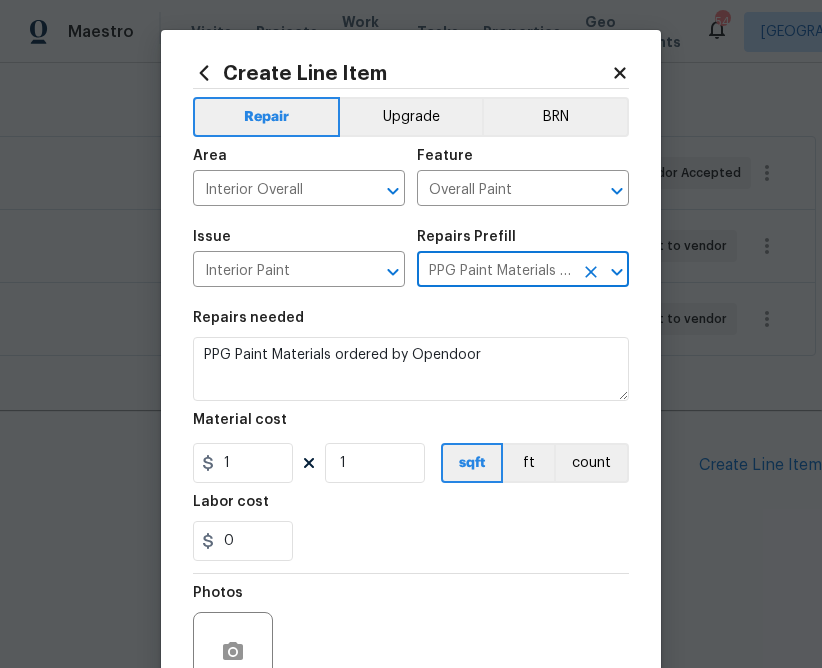 type on "PPG Paint Materials - Interior Paint $1.00" 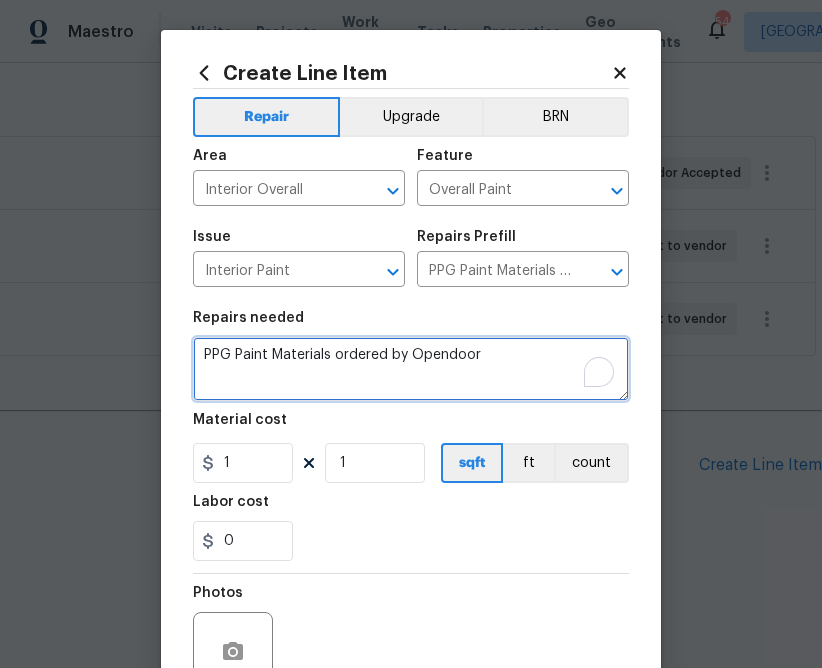 click on "PPG Paint Materials ordered by Opendoor" at bounding box center [411, 369] 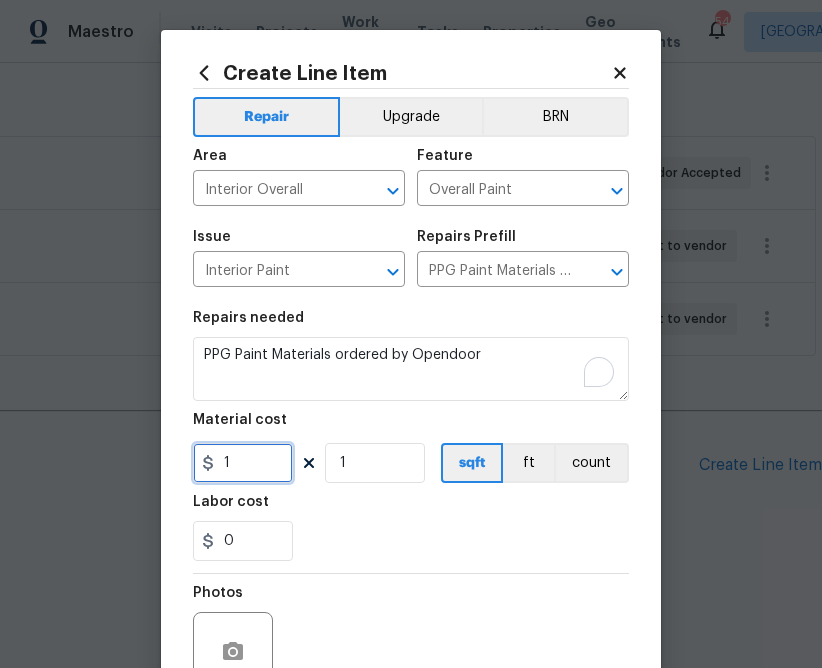 click on "1" at bounding box center [243, 463] 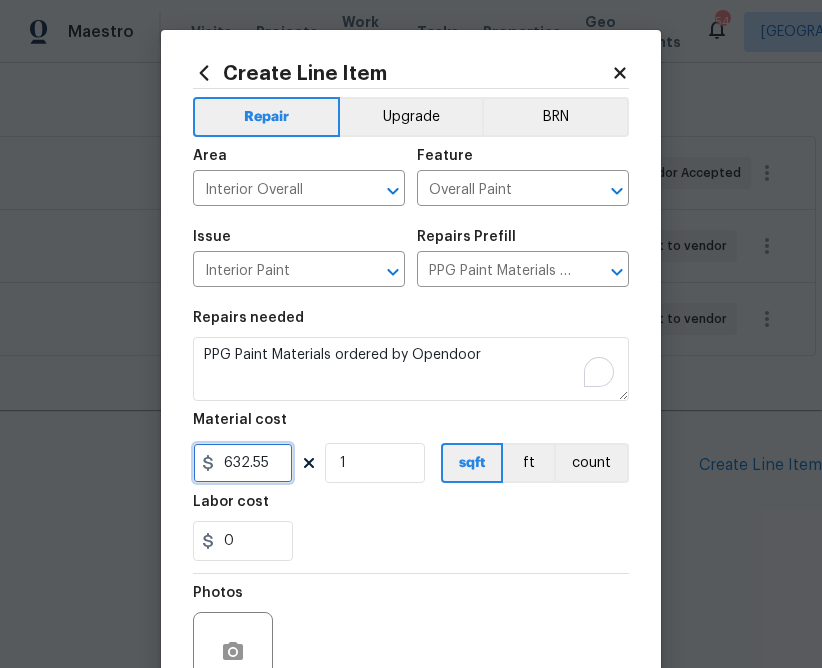 type on "632.55" 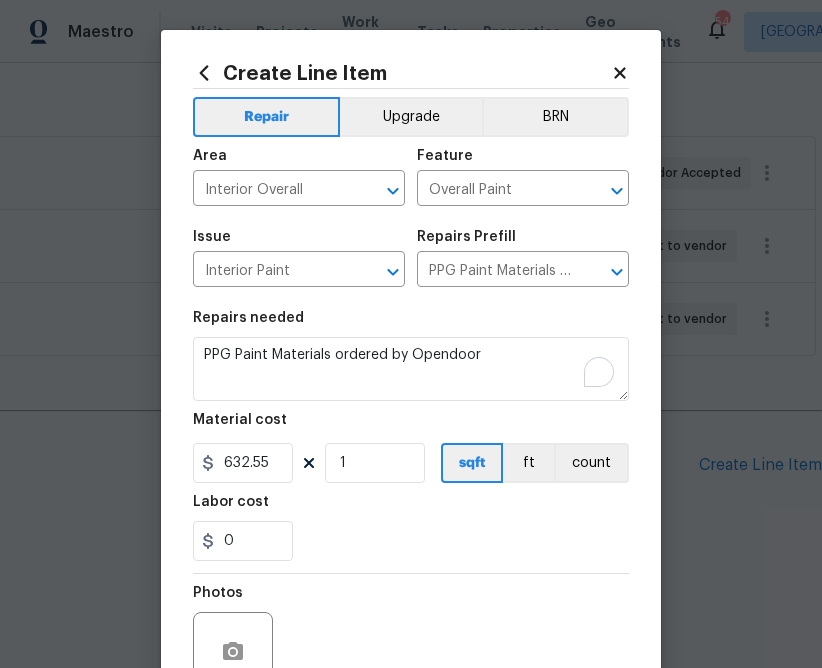 click on "Labor cost" at bounding box center (411, 508) 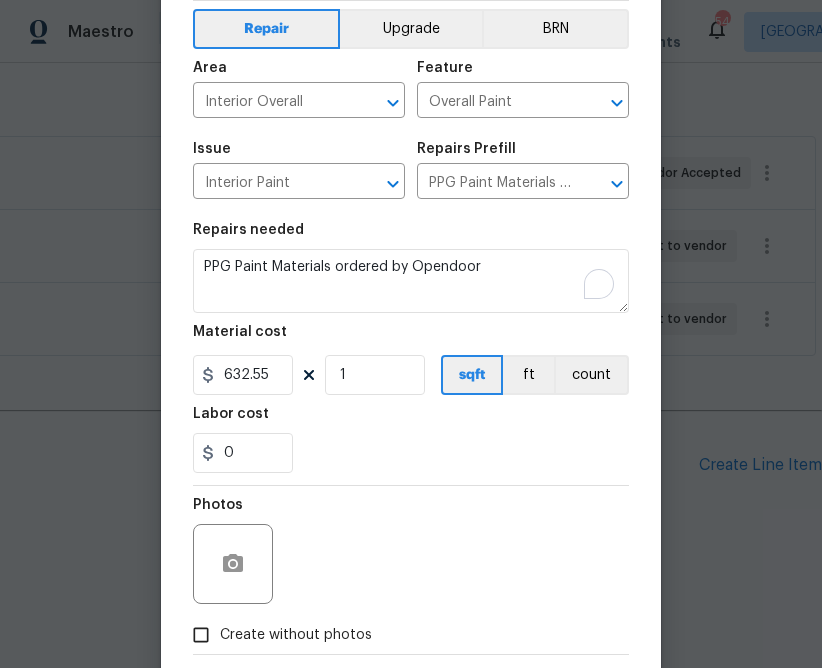 scroll, scrollTop: 194, scrollLeft: 0, axis: vertical 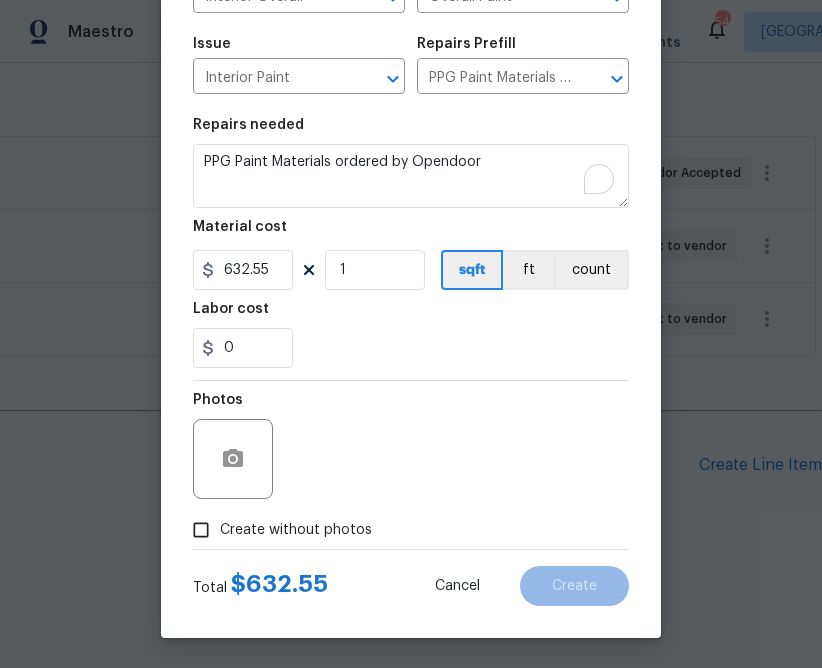 click on "Create without photos" at bounding box center [296, 530] 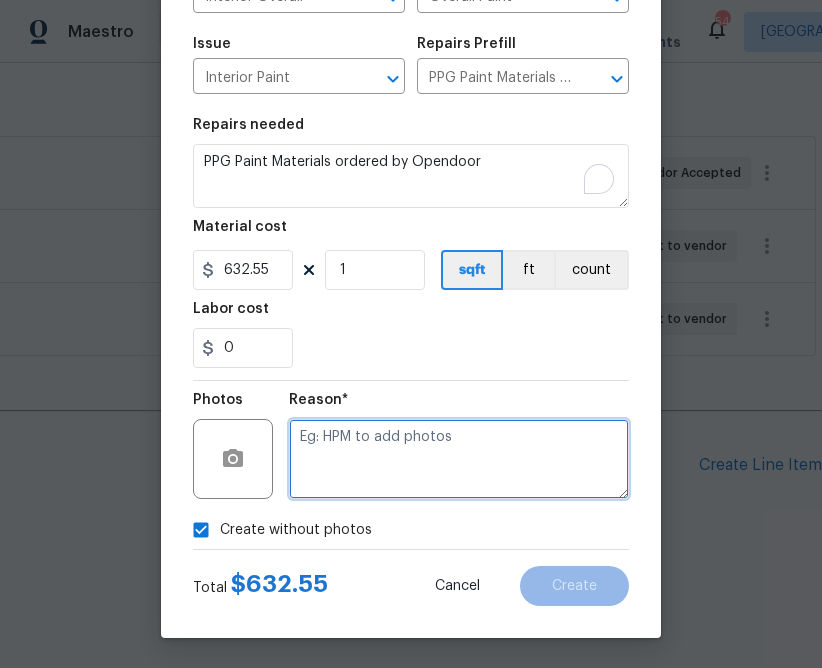 click at bounding box center [459, 459] 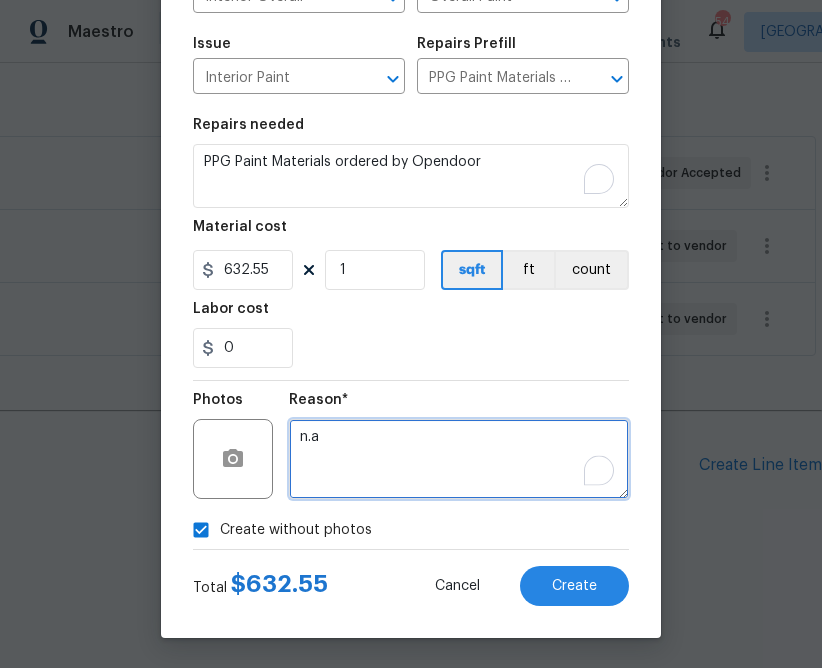 type on "n.a" 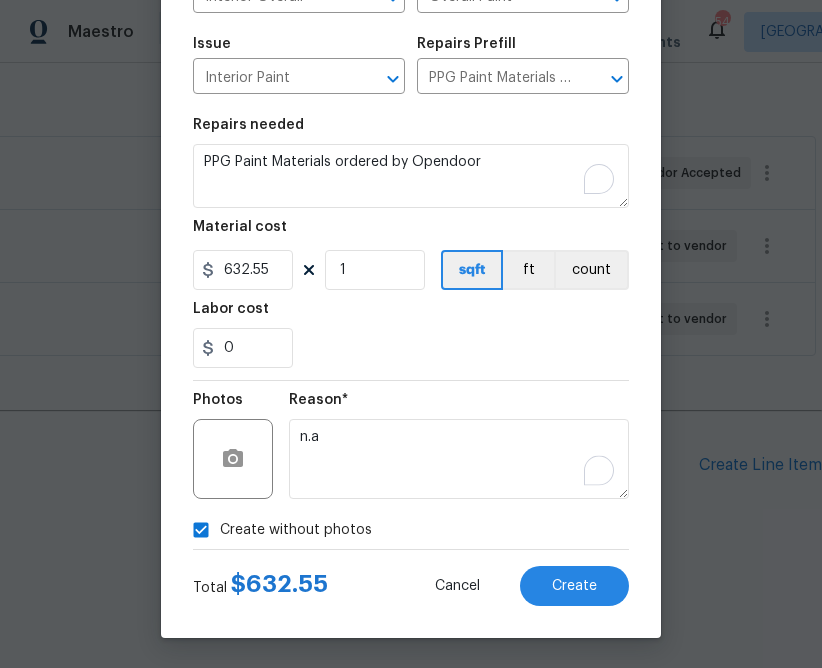 click on "0" at bounding box center (411, 348) 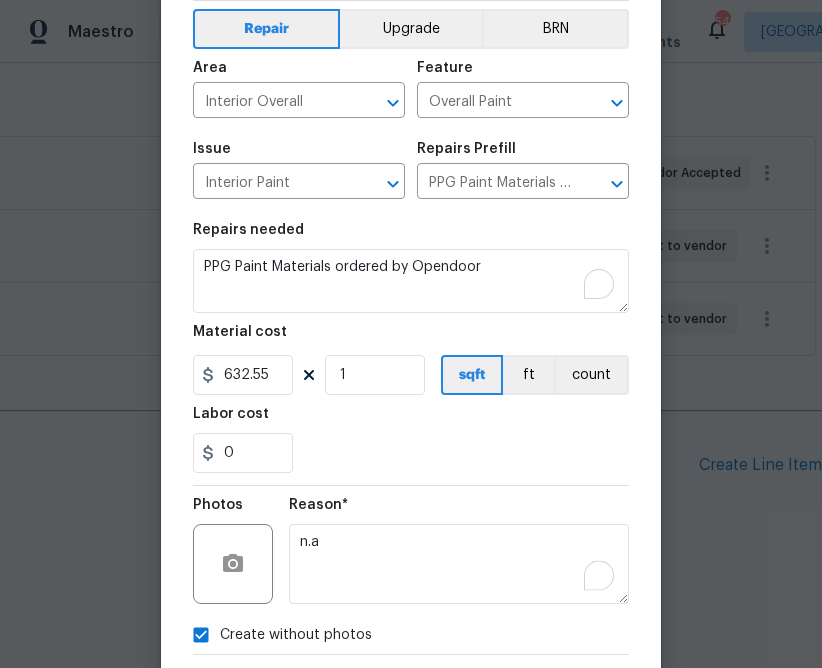 scroll, scrollTop: 194, scrollLeft: 0, axis: vertical 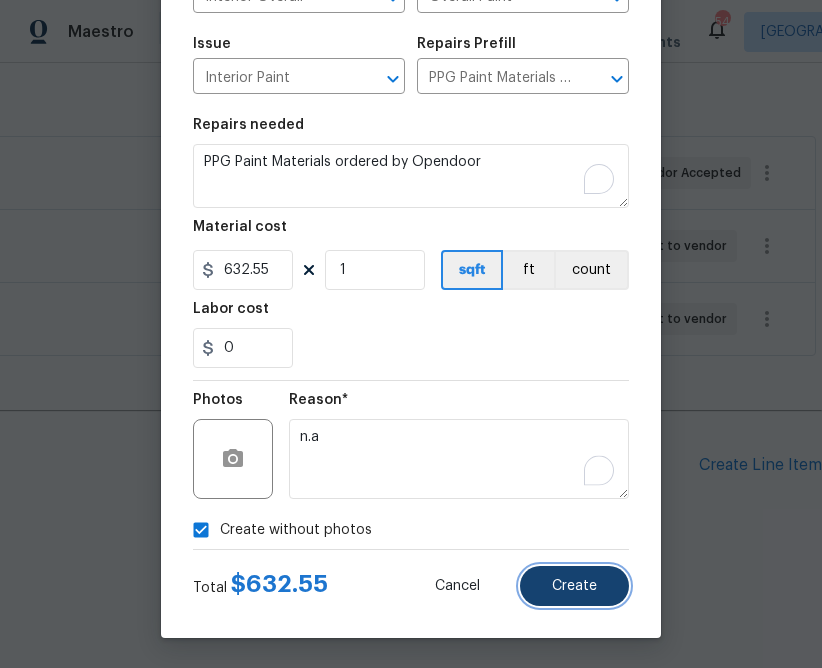 click on "Create" at bounding box center [574, 586] 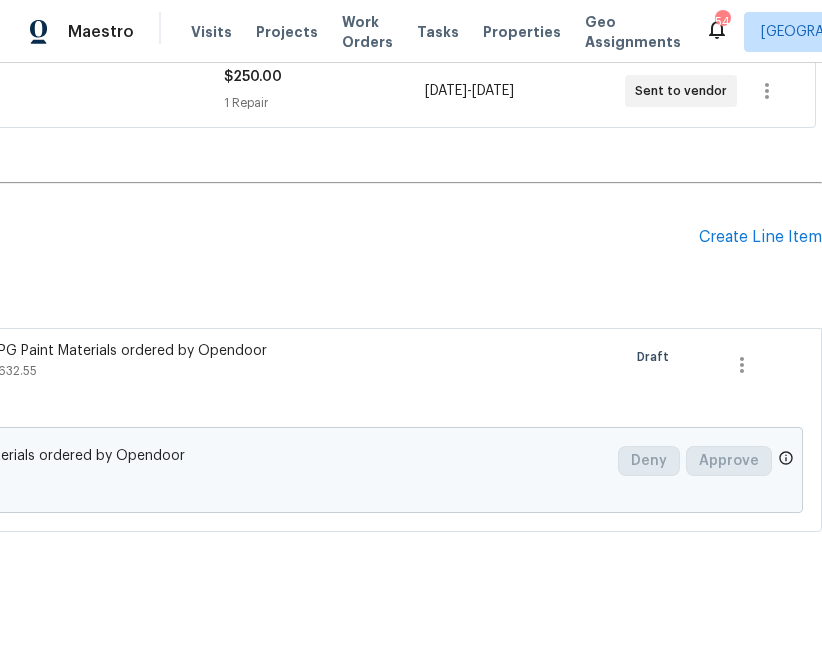 scroll, scrollTop: 538, scrollLeft: 0, axis: vertical 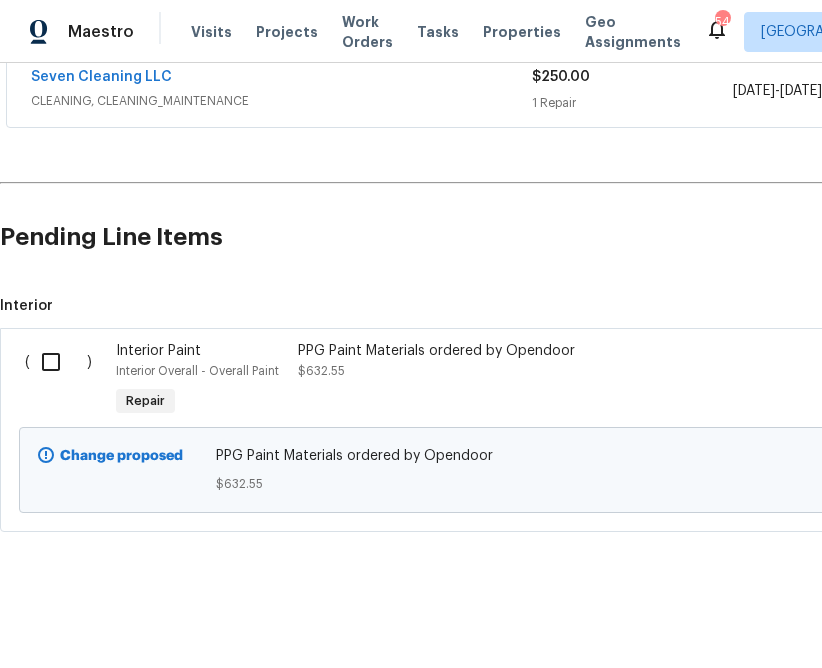 click at bounding box center (58, 362) 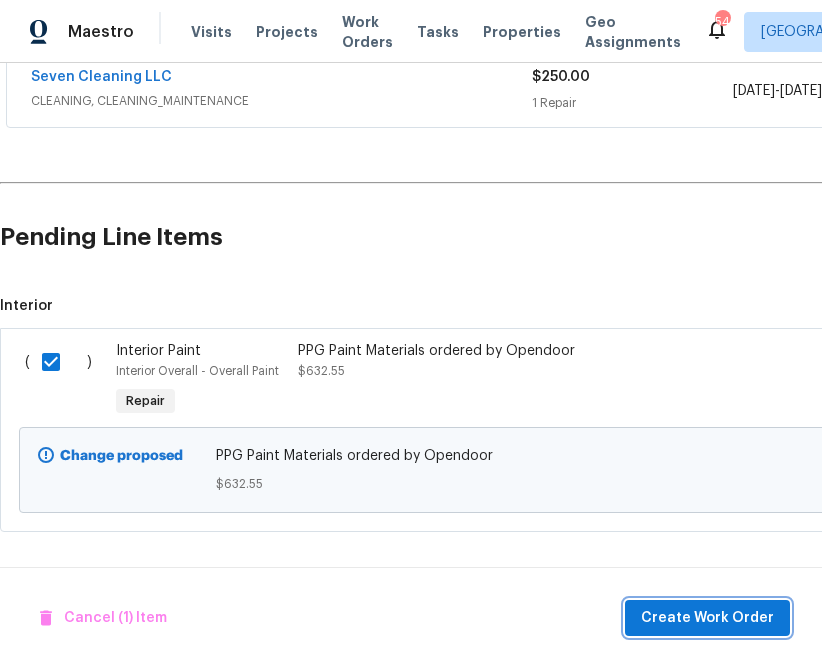click on "Create Work Order" at bounding box center (707, 618) 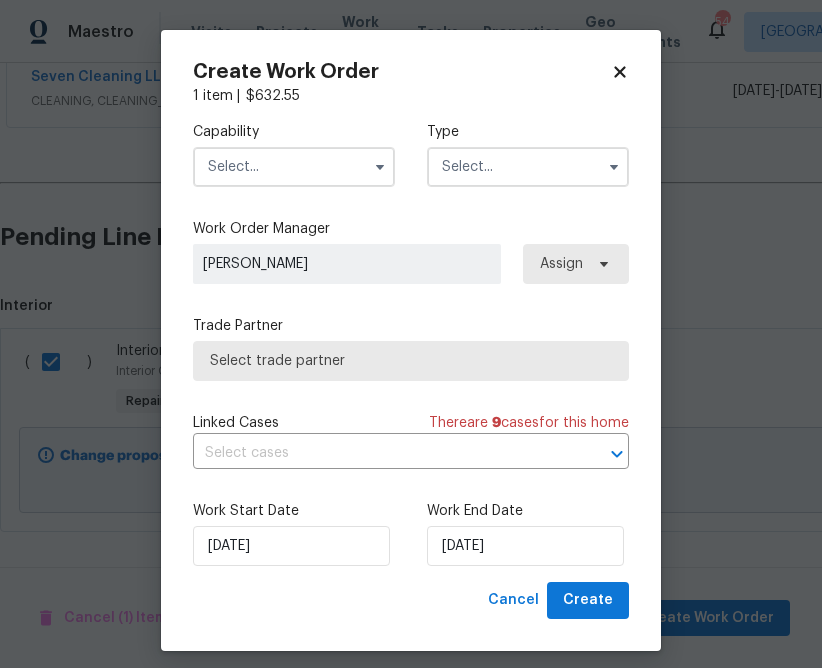 click at bounding box center [294, 167] 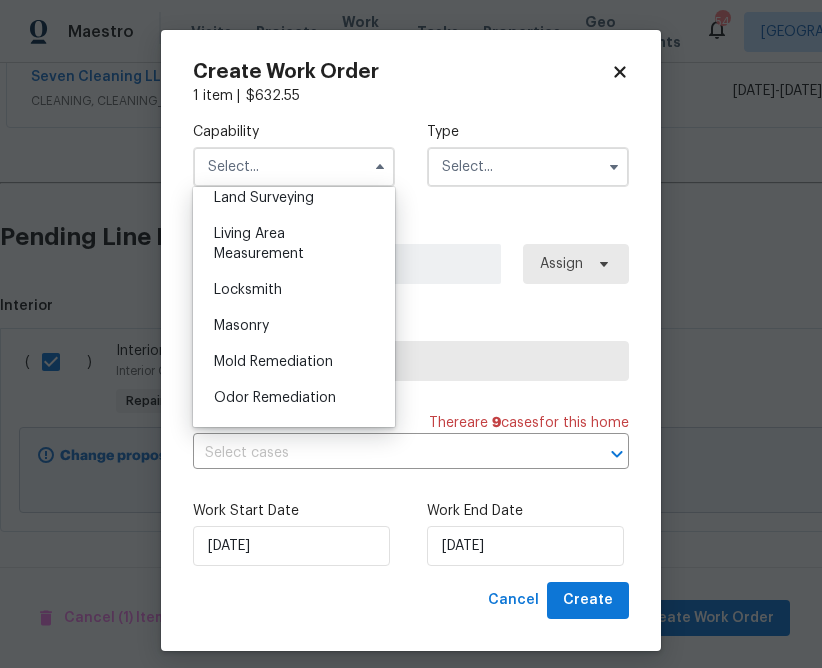 scroll, scrollTop: 1492, scrollLeft: 0, axis: vertical 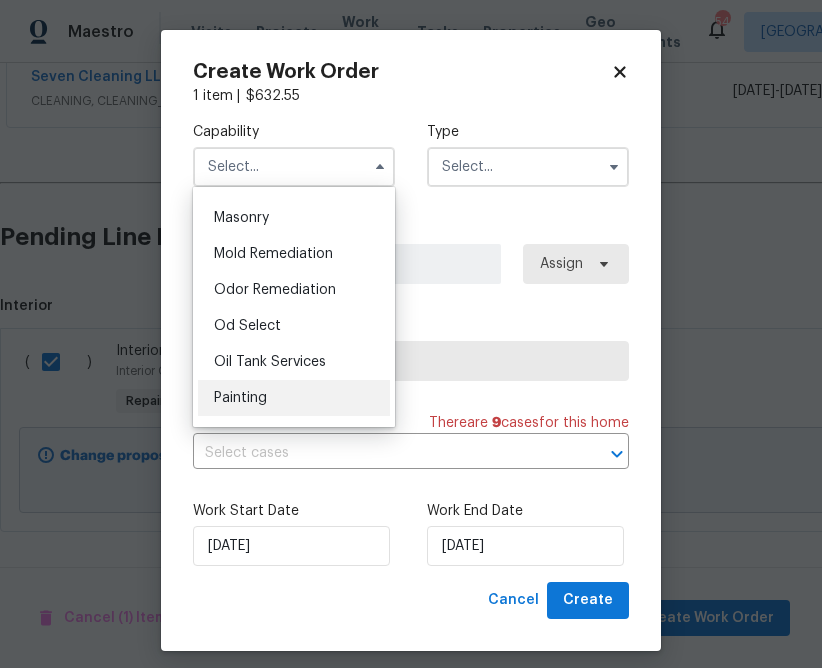 click on "Painting" at bounding box center (294, 398) 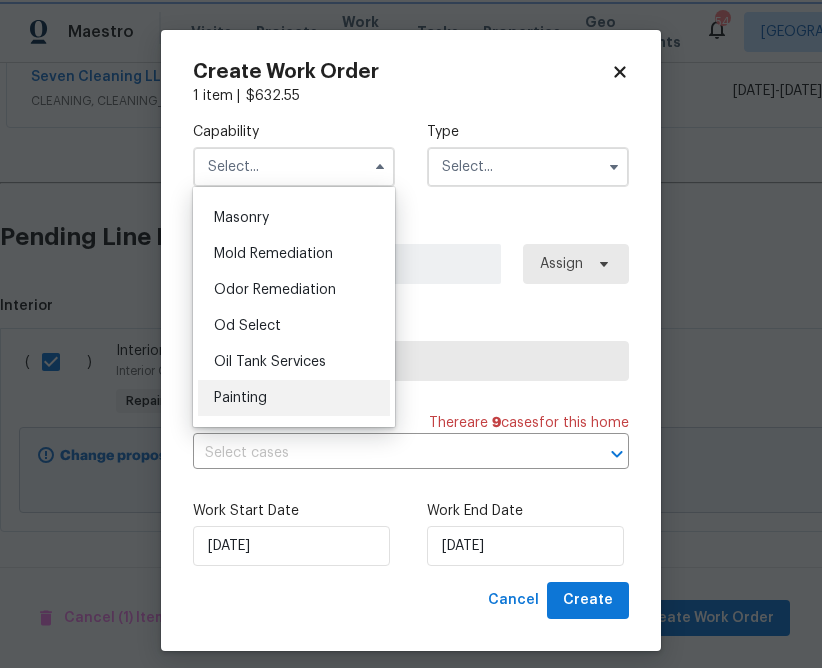 type on "Painting" 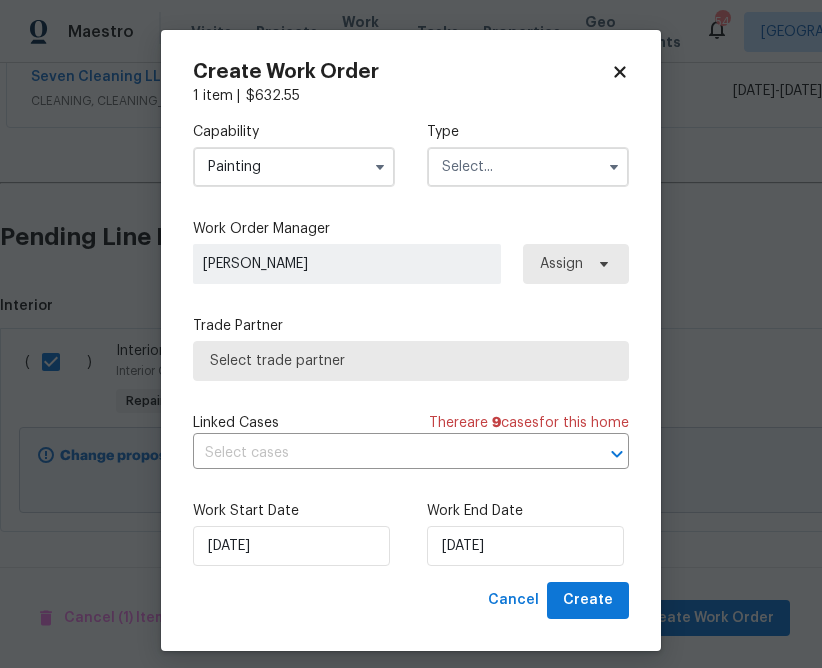 click at bounding box center (528, 167) 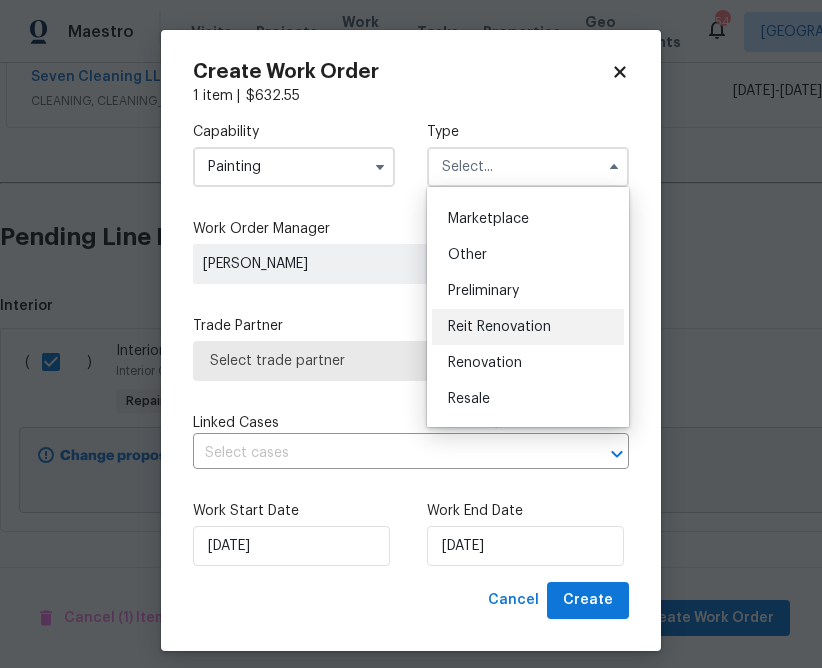 scroll, scrollTop: 352, scrollLeft: 0, axis: vertical 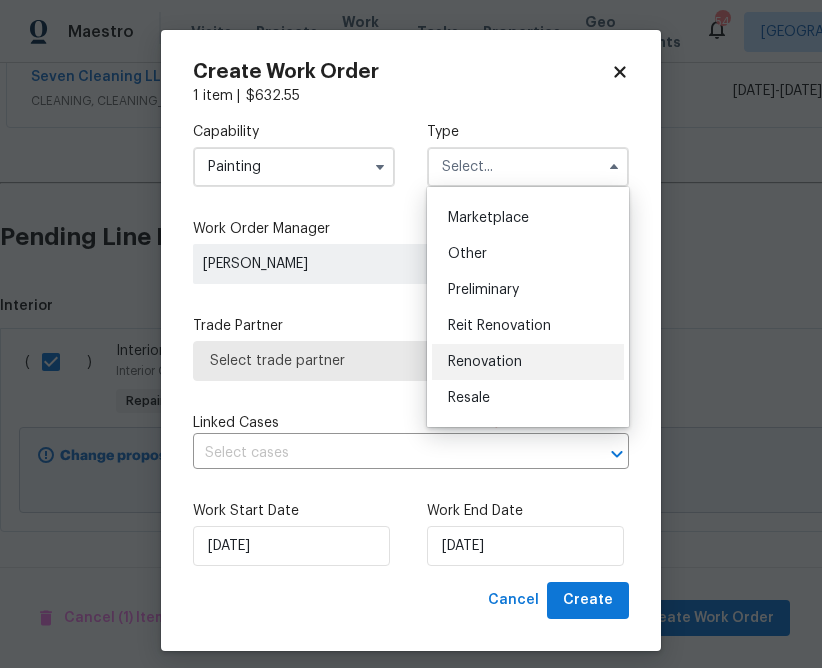 click on "Renovation" at bounding box center [485, 362] 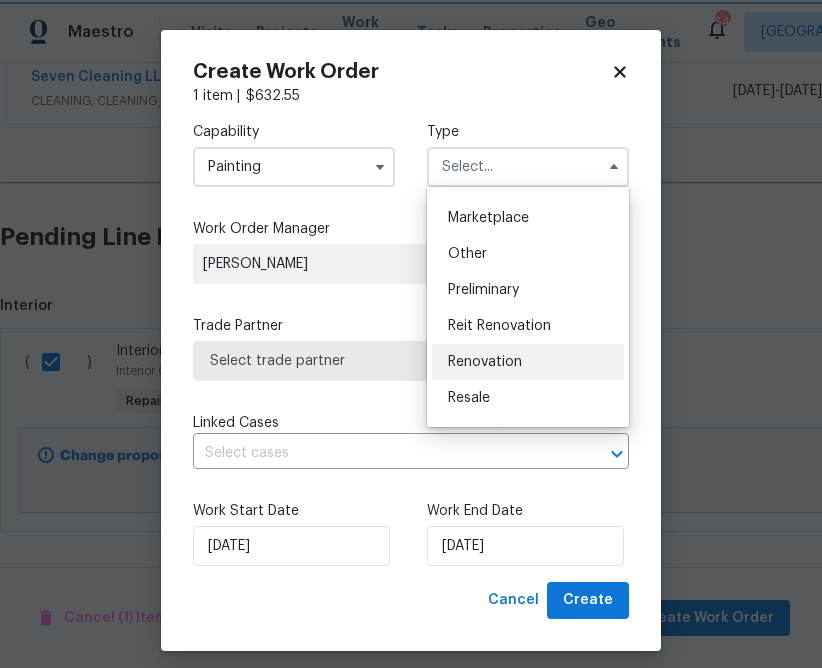 type on "Renovation" 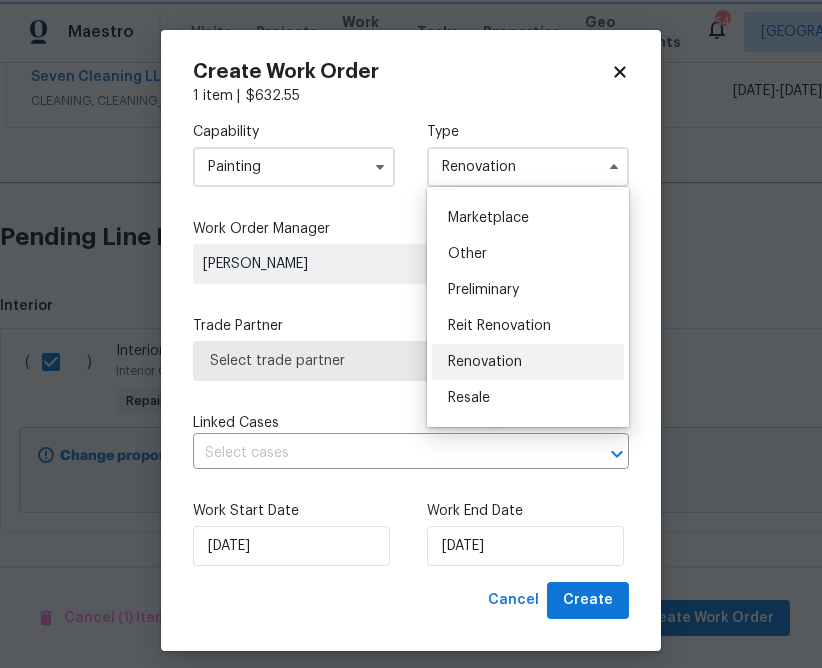 scroll, scrollTop: 0, scrollLeft: 0, axis: both 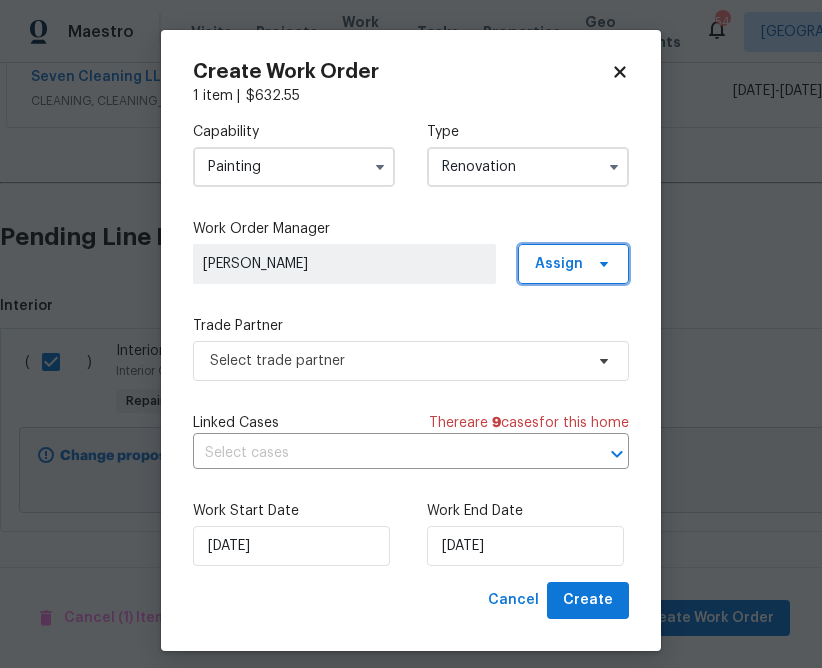 click on "Assign" at bounding box center (573, 264) 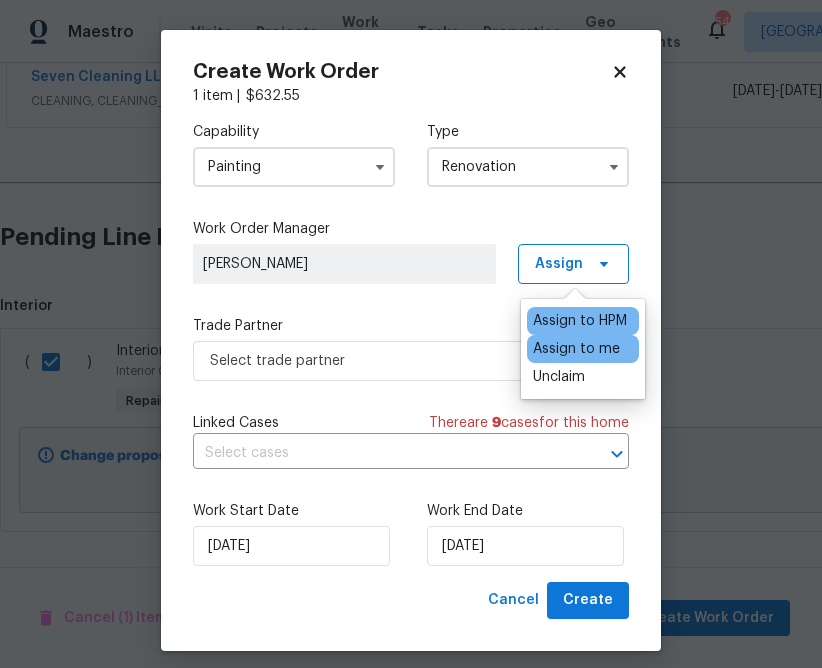 click on "Assign to me" at bounding box center (576, 349) 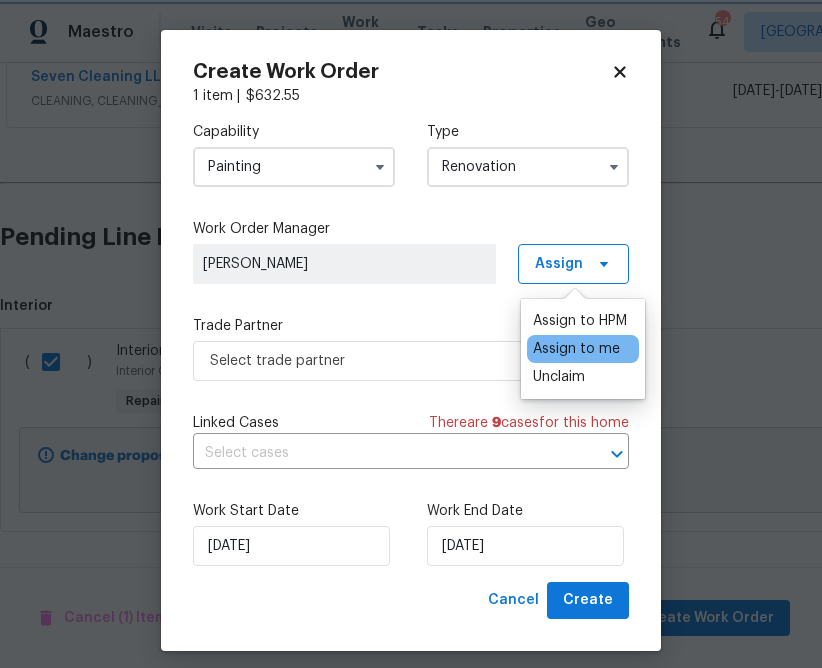 click on "Capability   Painting Type   Renovation Work Order Manager   [PERSON_NAME] Assign Trade Partner   Select trade partner Linked Cases There  are   9  case s  for this home   ​ Work Start Date   [DATE] Work End Date   [DATE]" at bounding box center [411, 344] 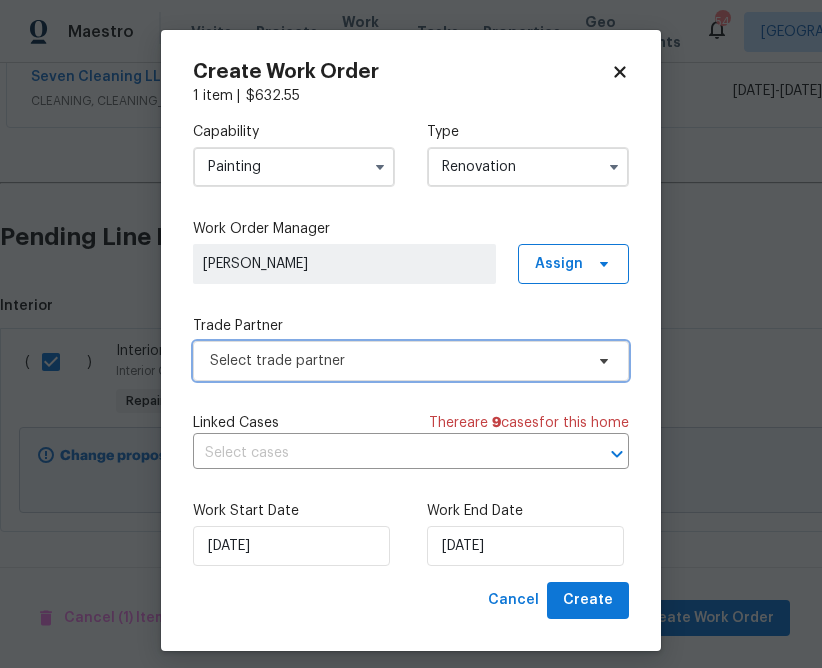 click on "Select trade partner" at bounding box center [396, 361] 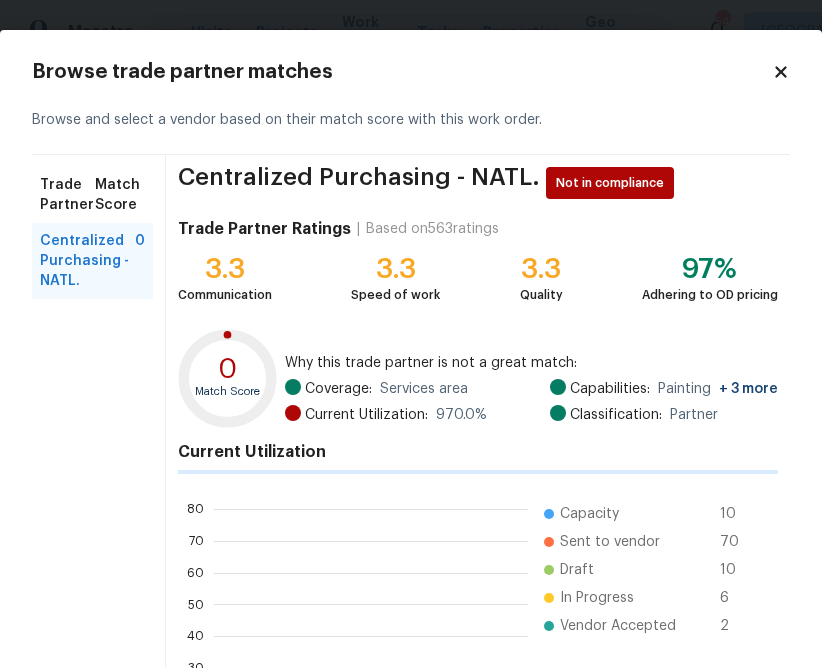 scroll, scrollTop: 2, scrollLeft: 1, axis: both 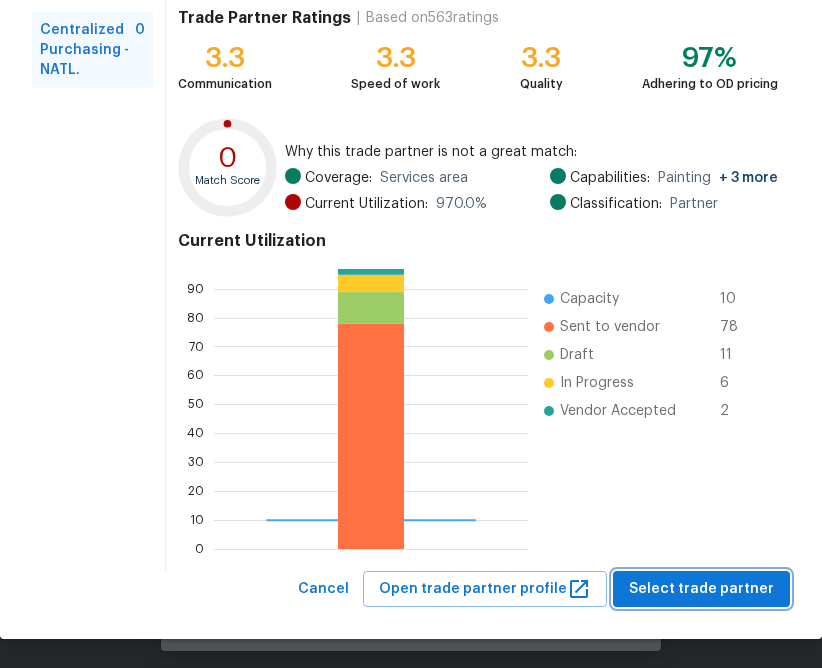 click on "Select trade partner" at bounding box center (701, 589) 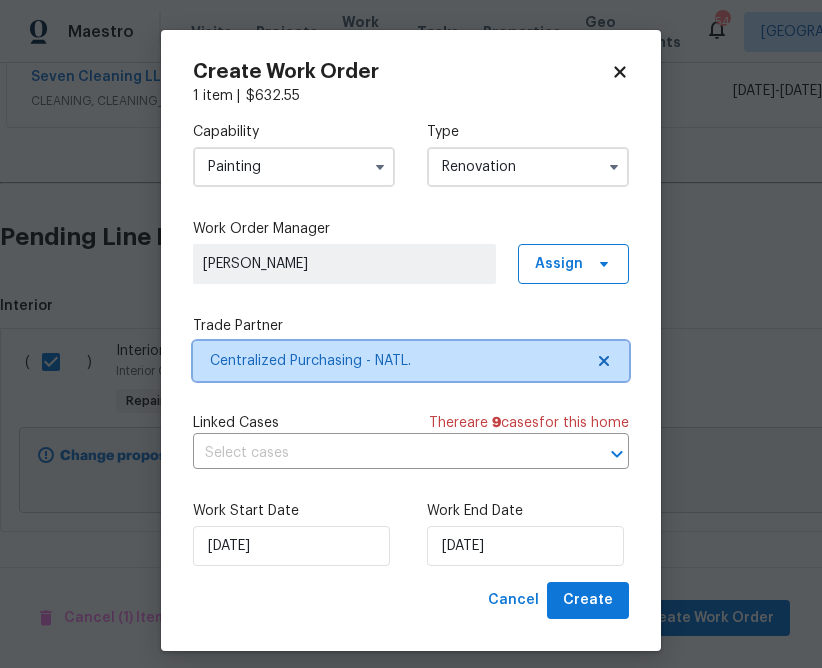 scroll, scrollTop: 0, scrollLeft: 0, axis: both 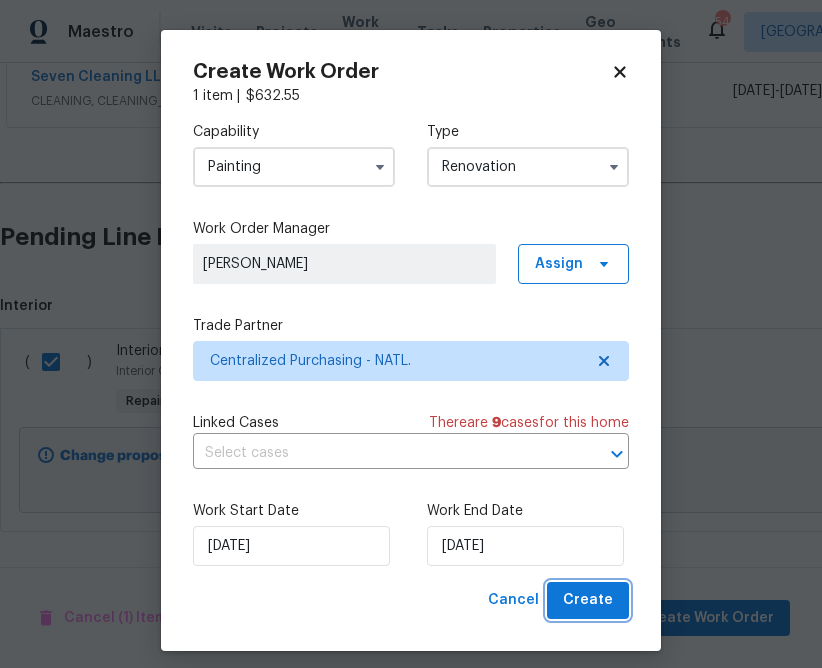 click on "Create" at bounding box center (588, 600) 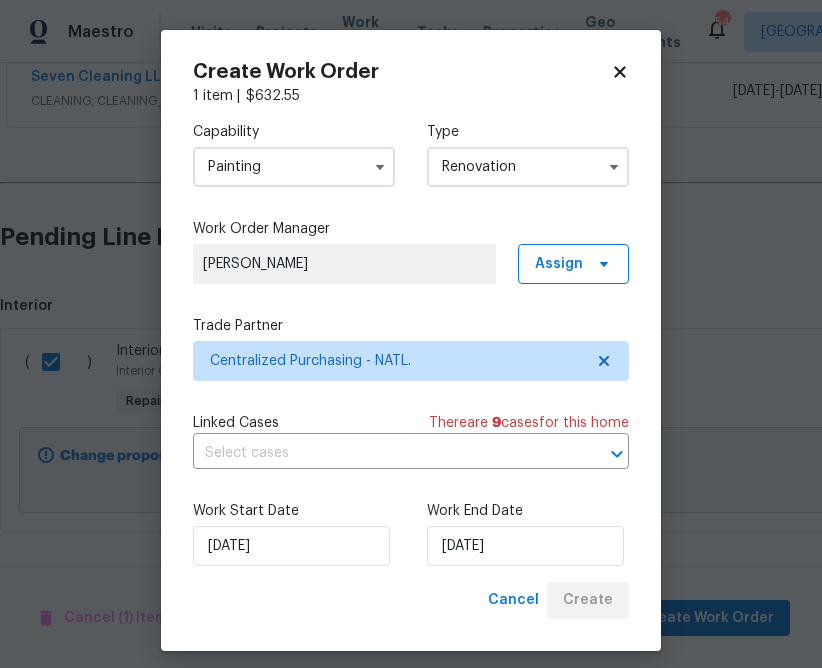 scroll, scrollTop: 383, scrollLeft: 0, axis: vertical 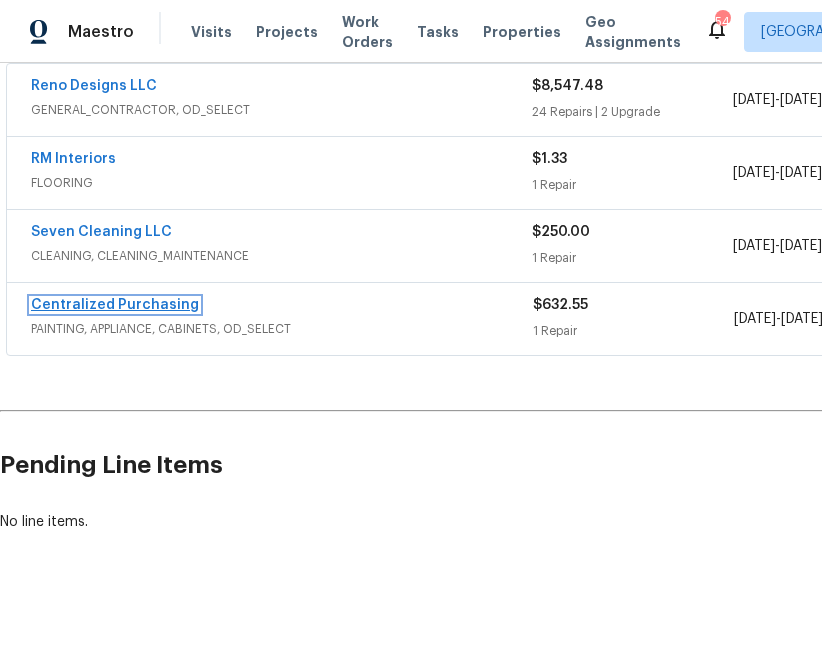 click on "Centralized Purchasing" at bounding box center [115, 305] 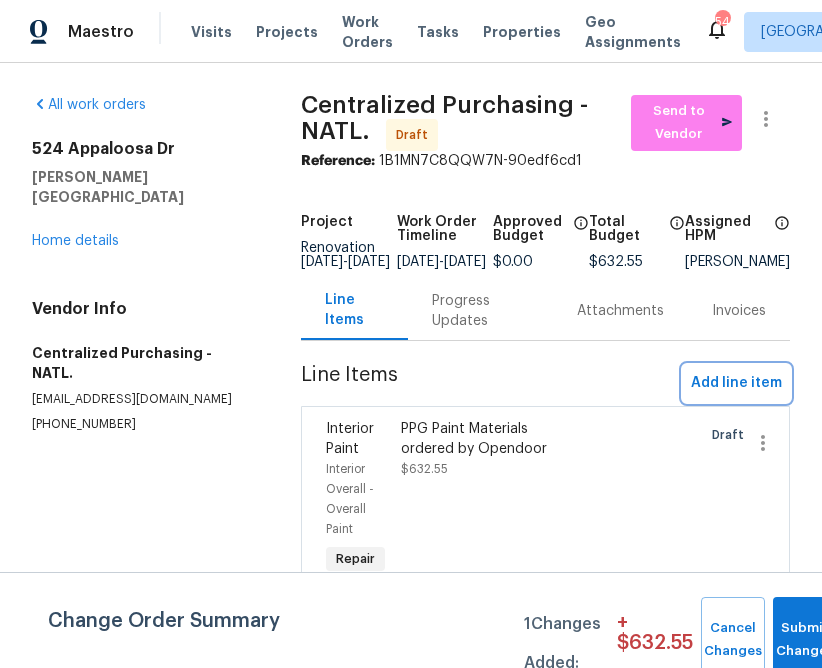 click on "Add line item" at bounding box center [736, 383] 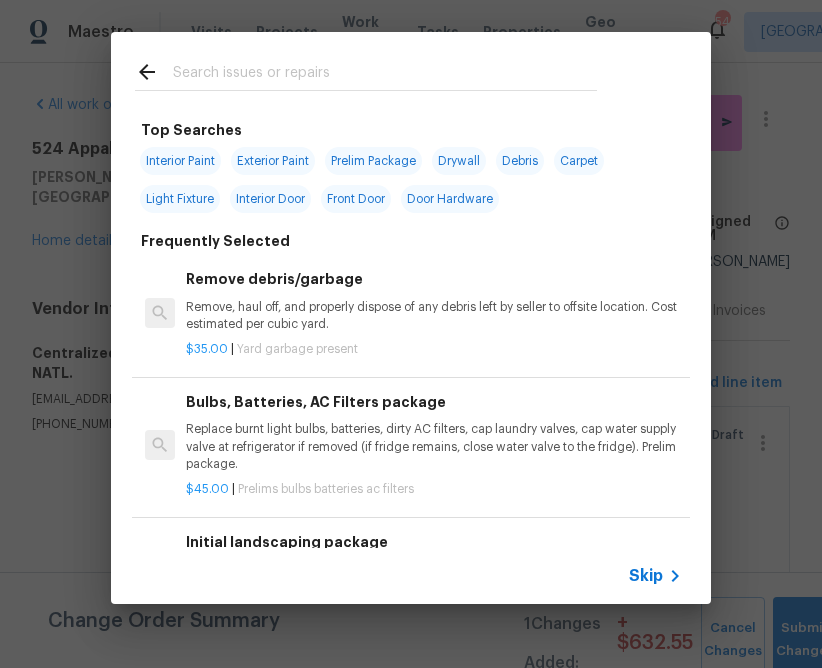 click on "Skip" at bounding box center [646, 576] 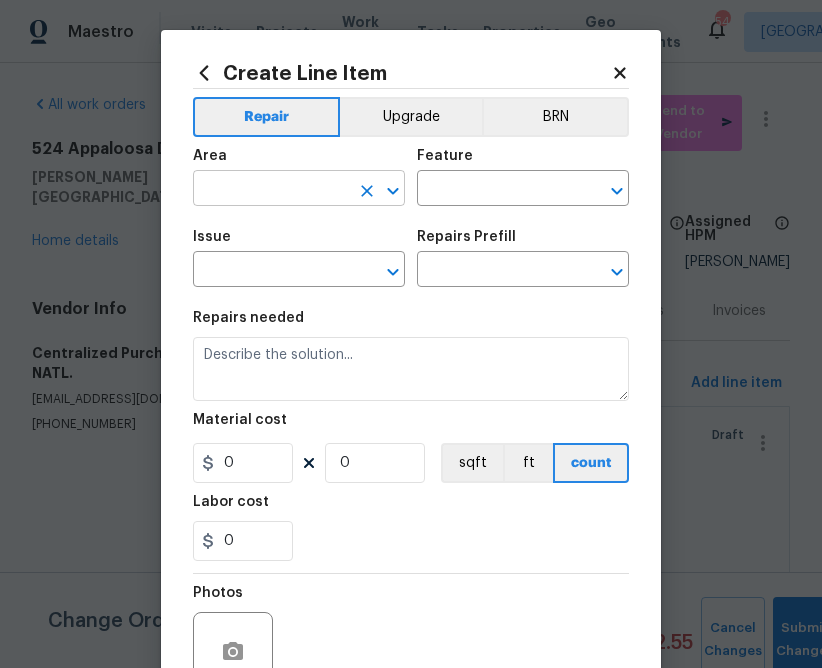 click at bounding box center [271, 190] 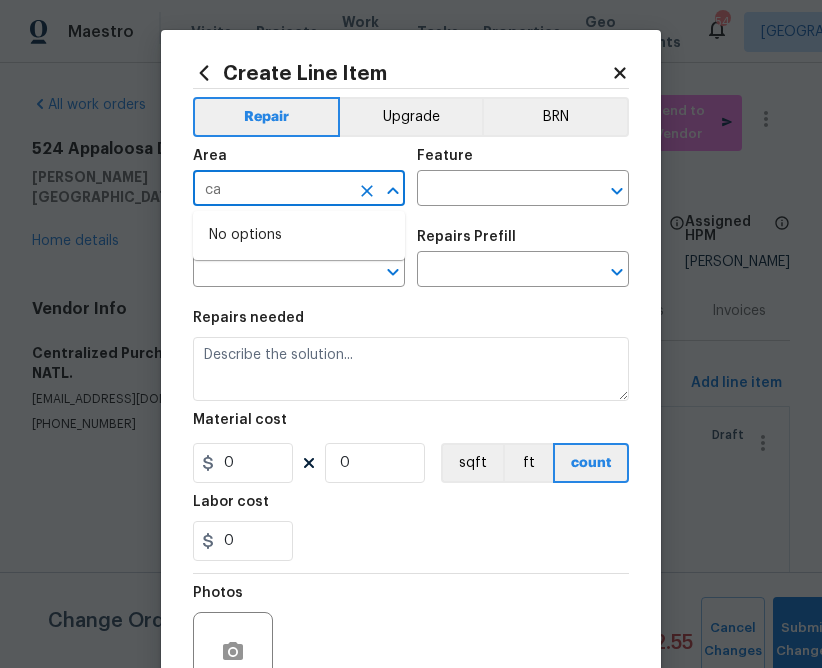 type on "c" 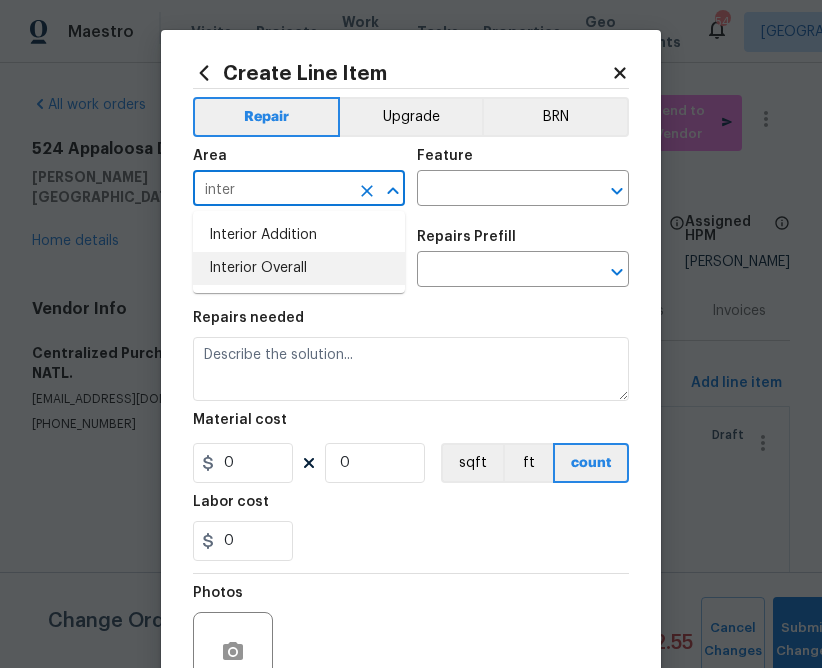 click on "Interior Overall" at bounding box center [299, 268] 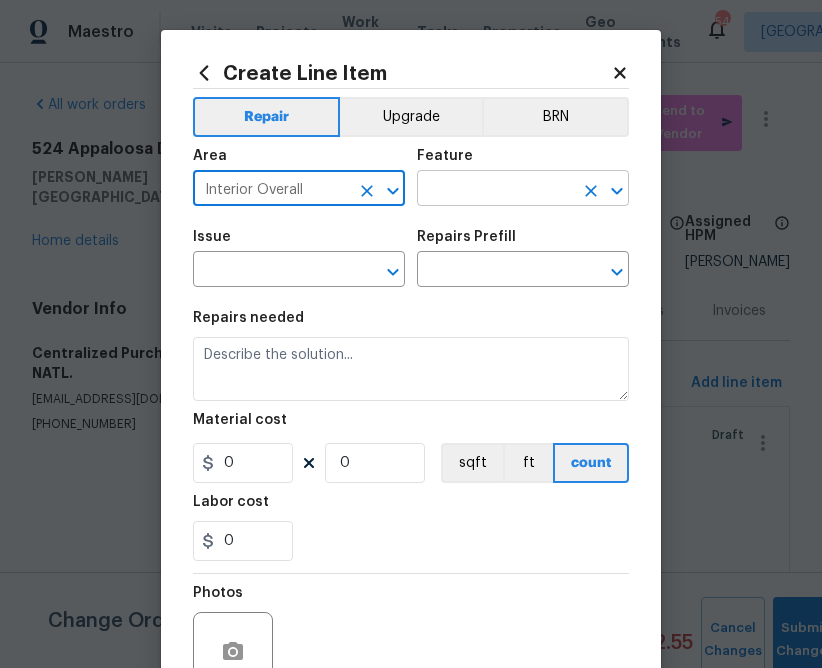 type on "Interior Overall" 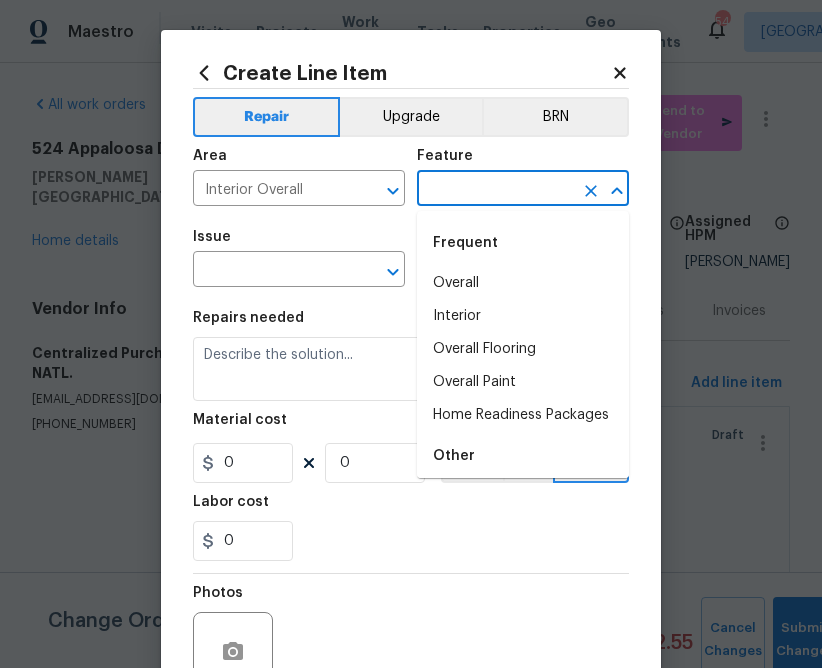 click at bounding box center (495, 190) 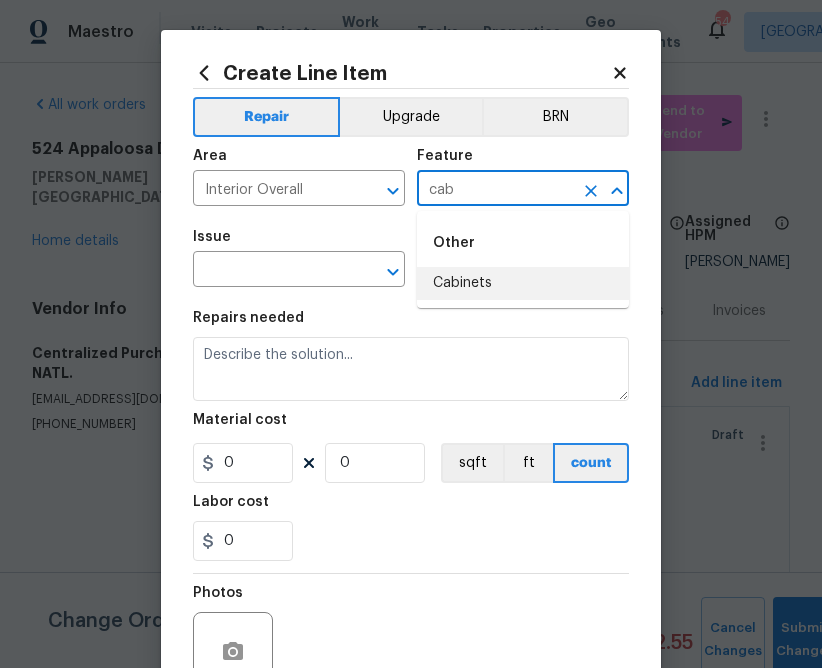 click on "Cabinets" at bounding box center [523, 283] 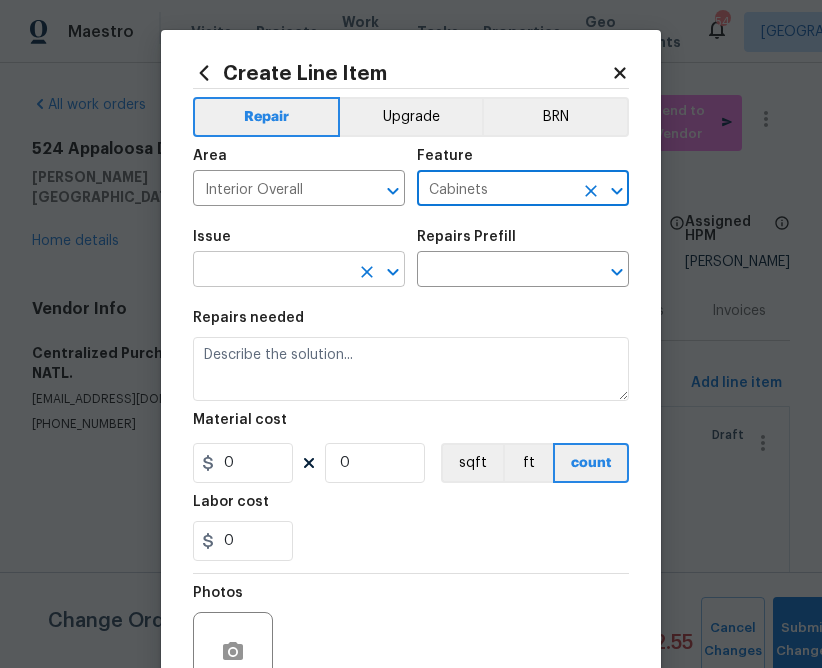 type on "Cabinets" 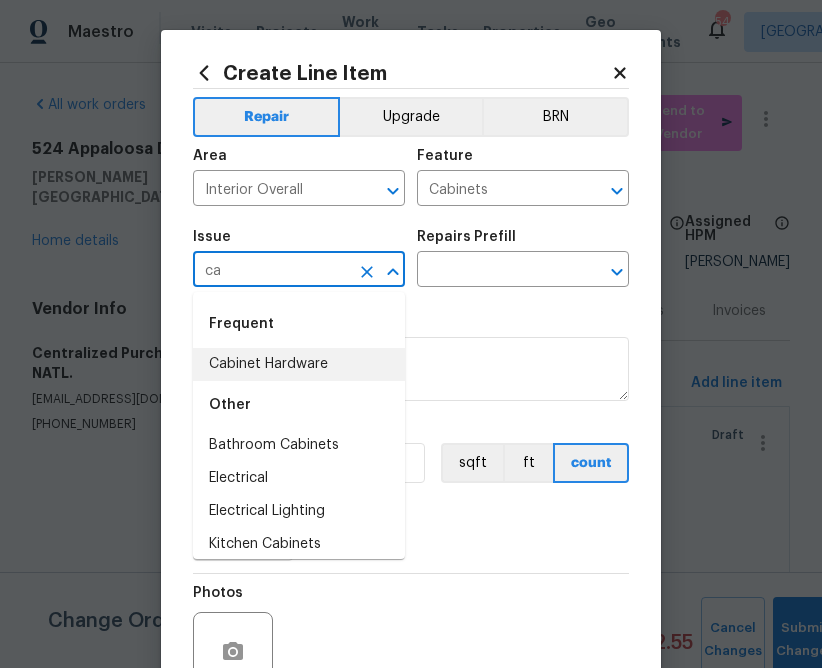 click on "Cabinet Hardware" at bounding box center (299, 364) 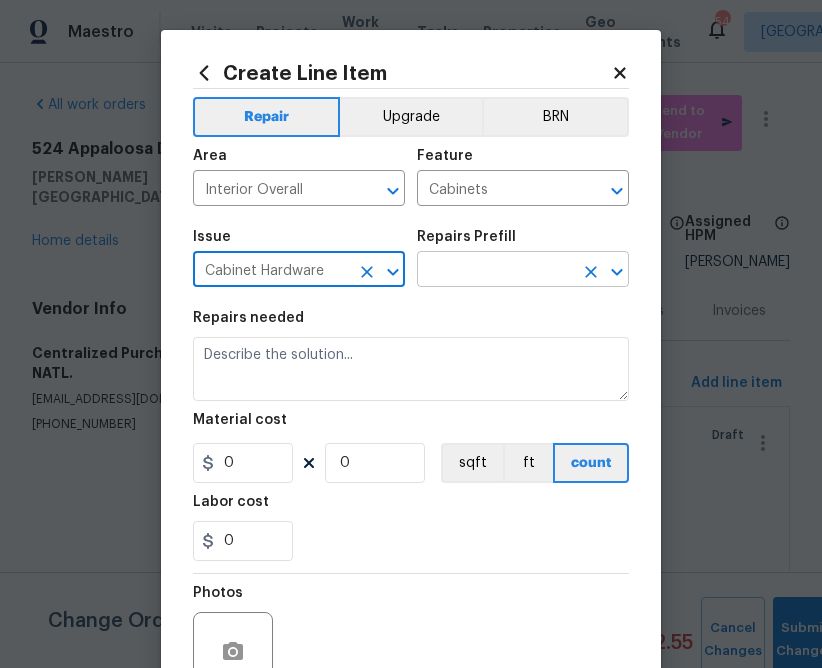 type on "Cabinet Hardware" 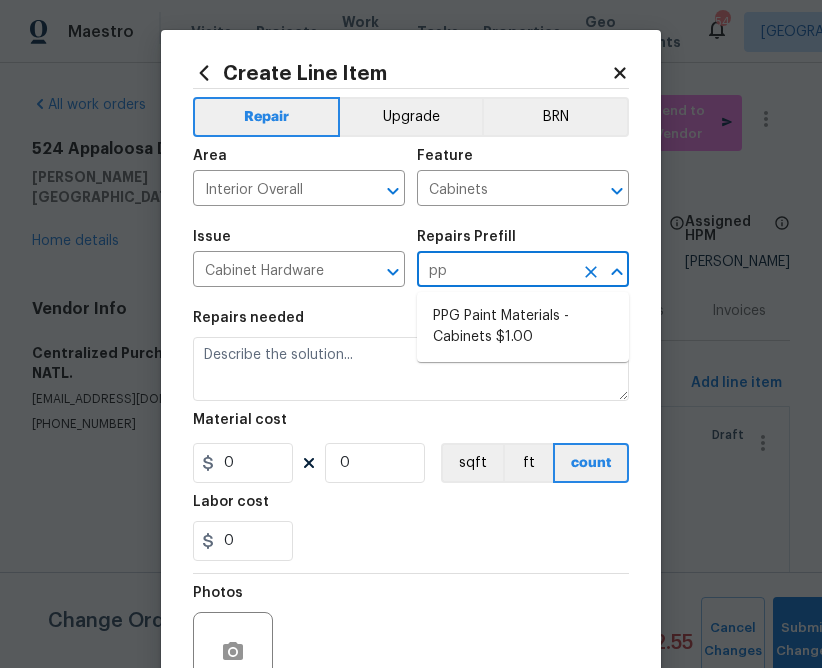 type on "ppg" 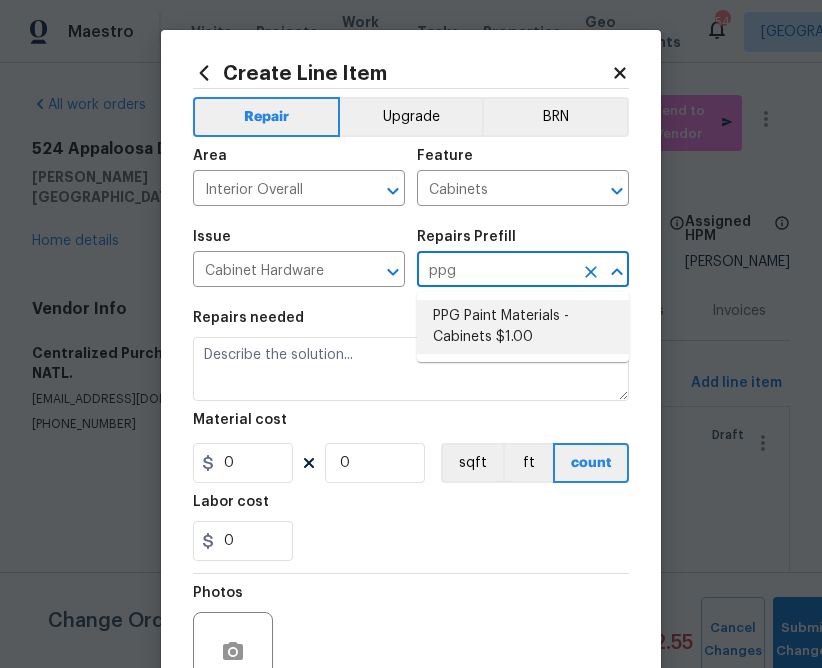 click on "PPG Paint Materials - Cabinets $1.00" at bounding box center [523, 327] 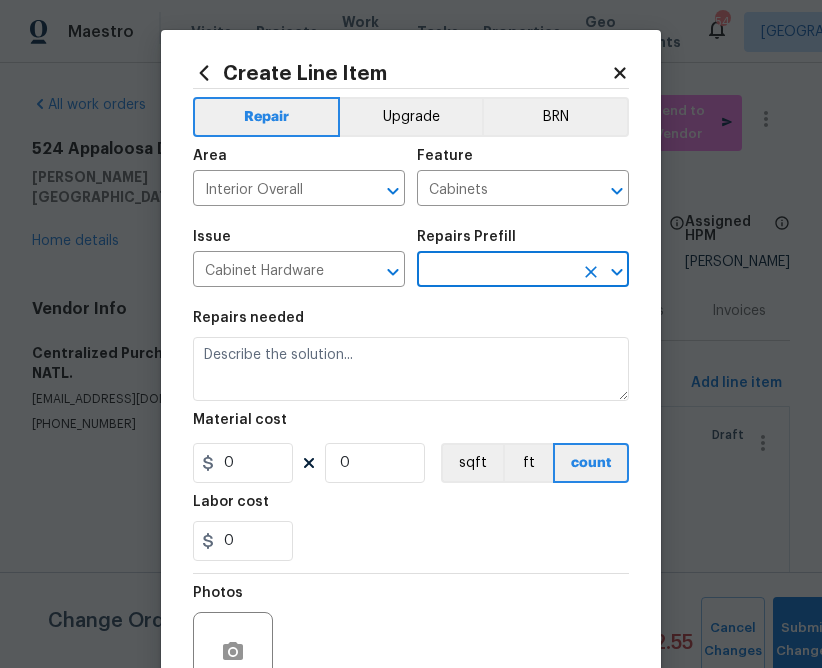 type on "PPG Paint Materials - Cabinets $1.00" 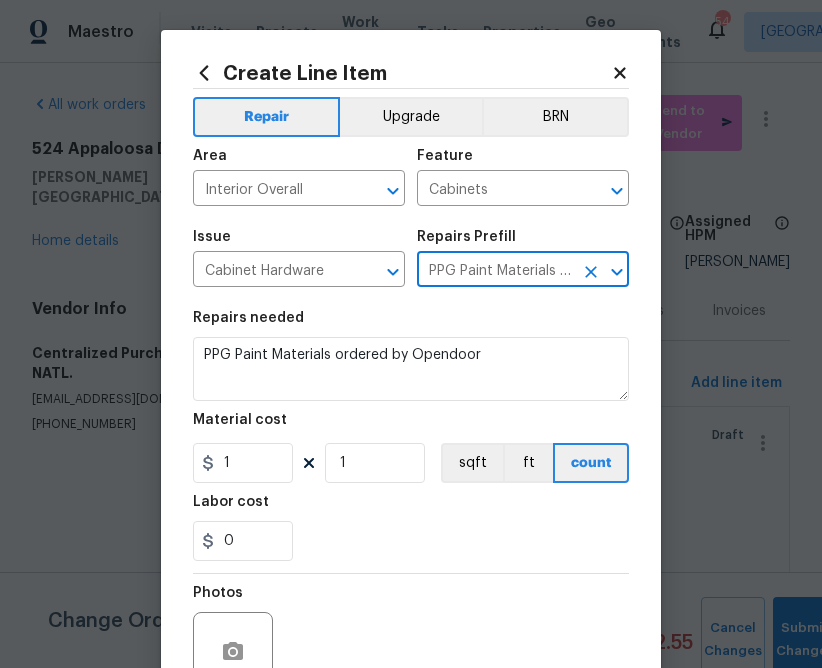 type on "PPG Paint Materials - Cabinets $1.00" 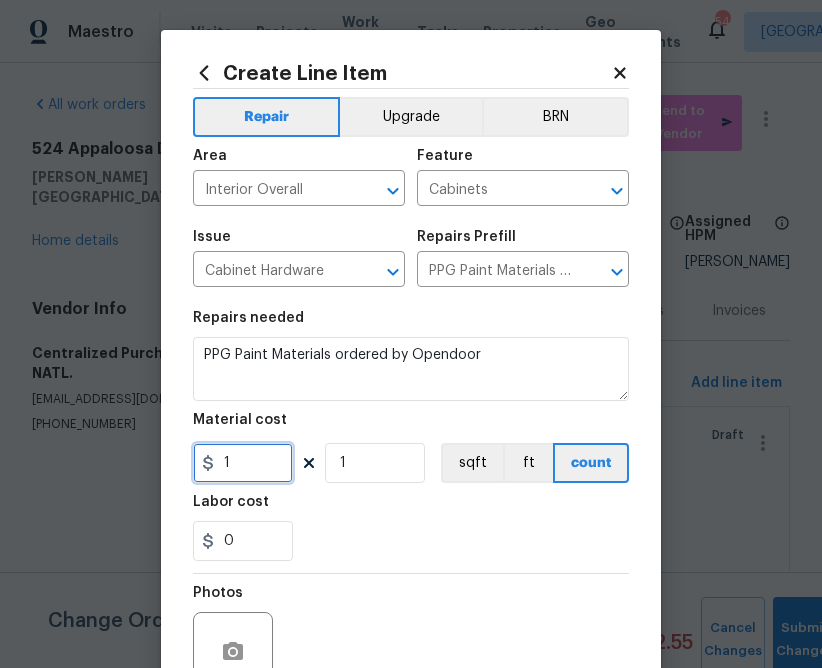 click on "1" at bounding box center [243, 463] 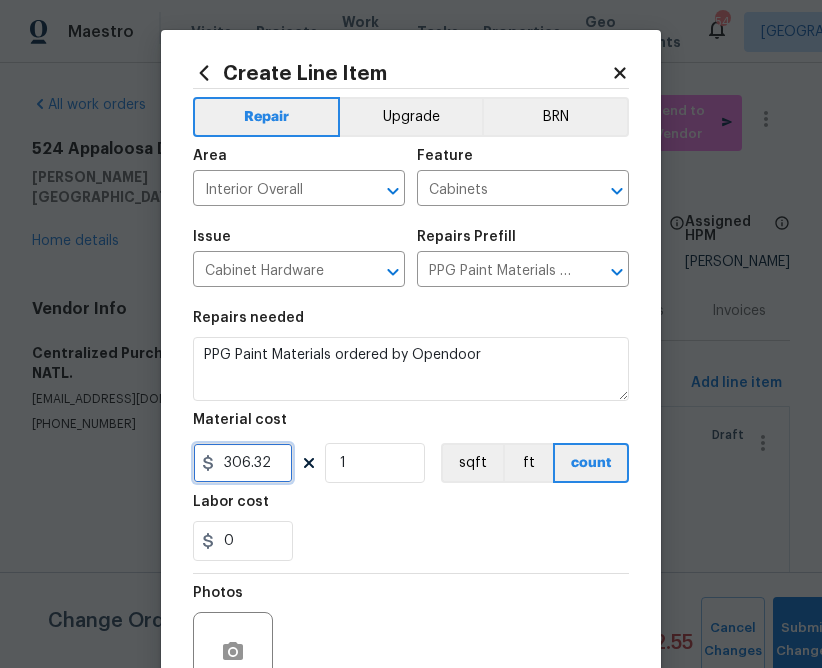 type on "306.32" 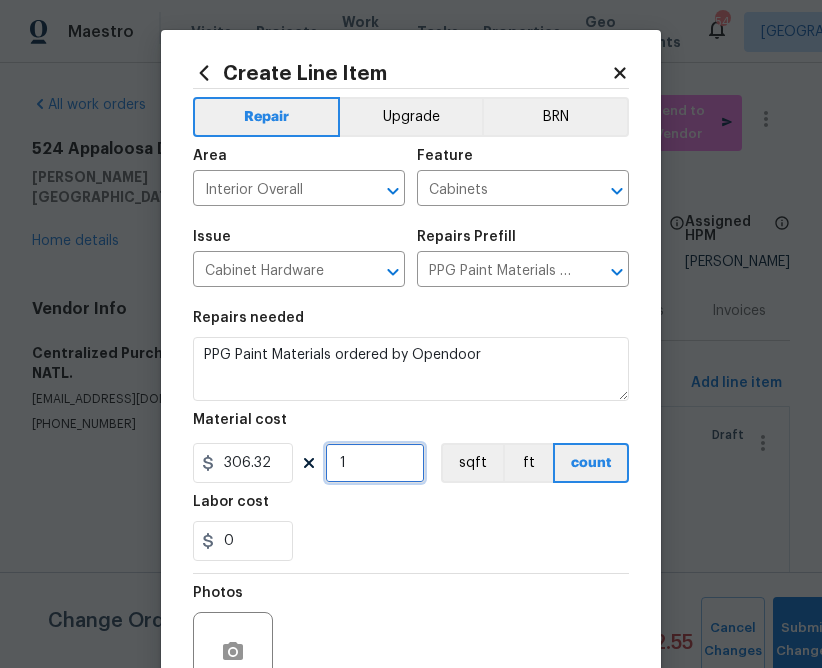 click on "1" at bounding box center (375, 463) 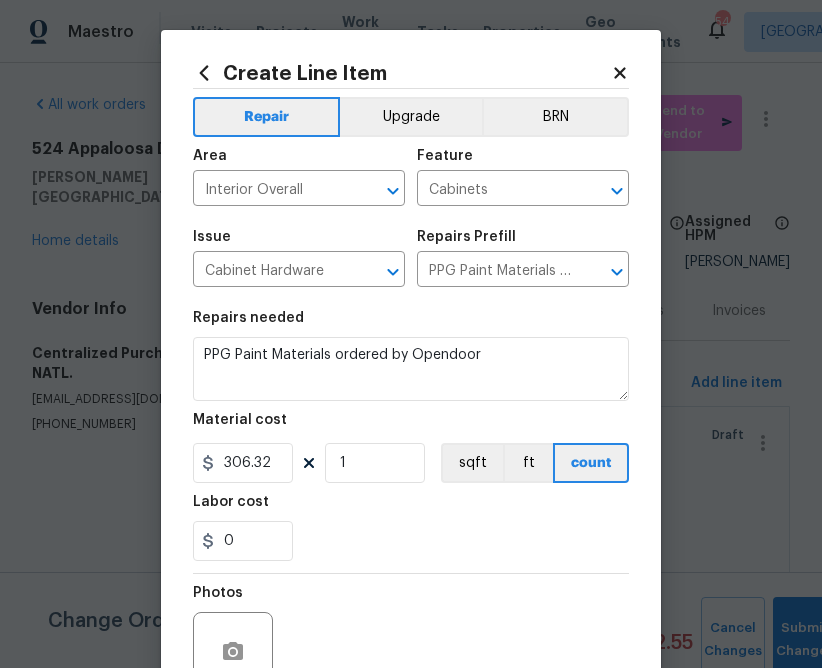 click on "Labor cost" at bounding box center [411, 508] 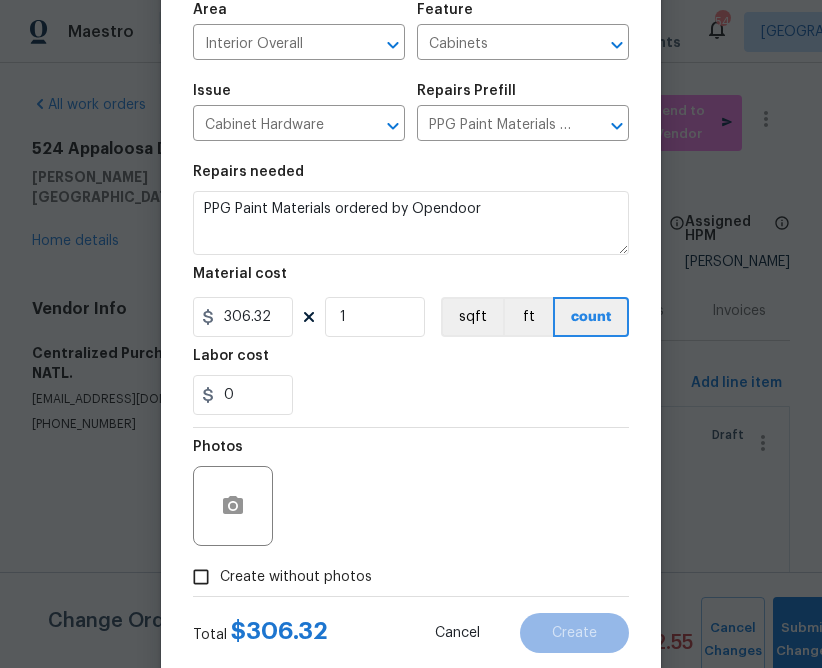 scroll, scrollTop: 194, scrollLeft: 0, axis: vertical 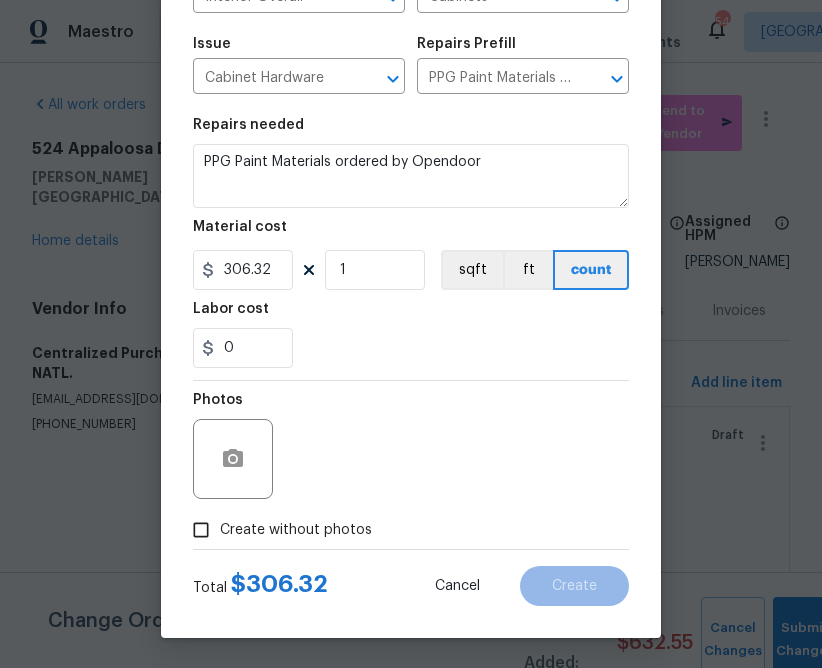 click on "Create without photos" at bounding box center [296, 530] 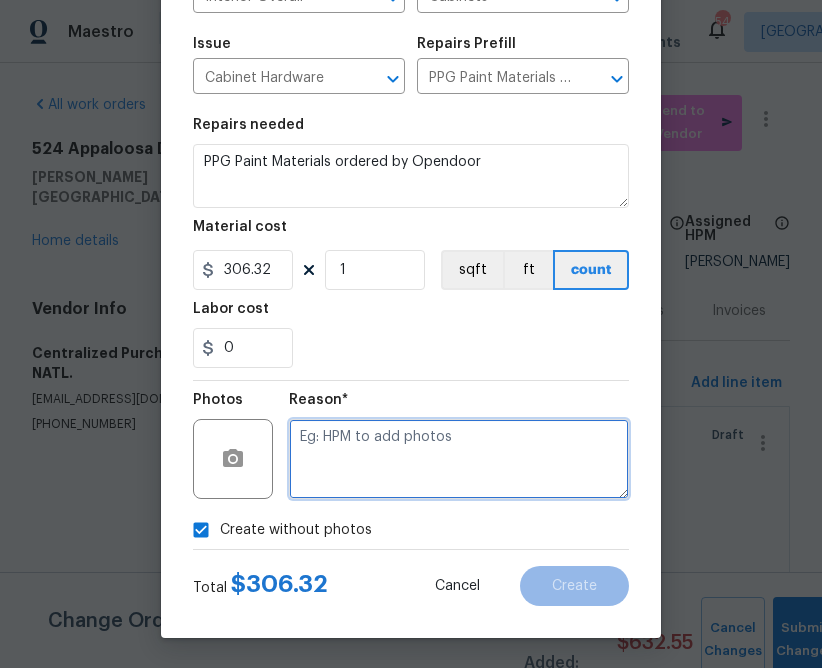 click at bounding box center (459, 459) 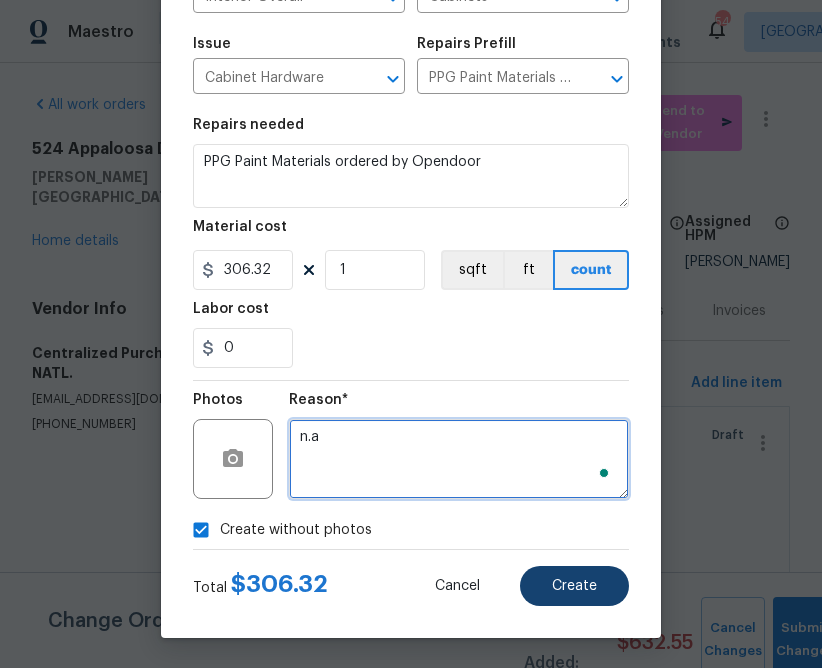 type on "n.a" 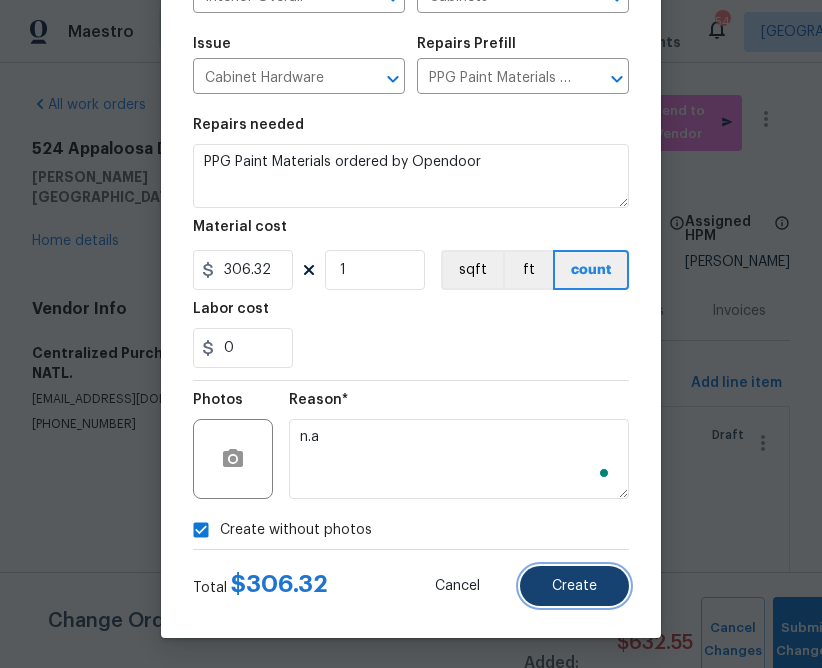 click on "Create" at bounding box center [574, 586] 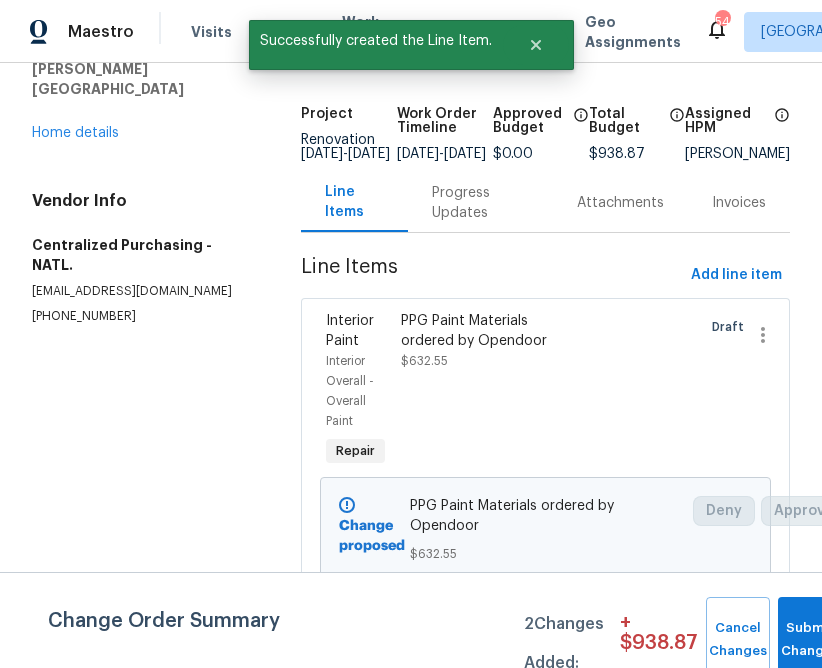 scroll, scrollTop: 0, scrollLeft: 0, axis: both 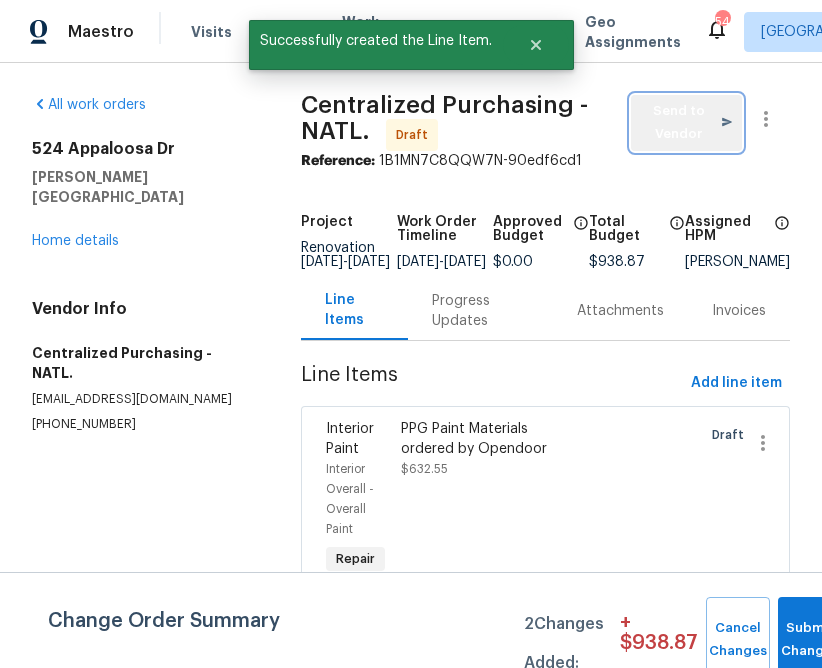click on "Send to Vendor" at bounding box center [686, 123] 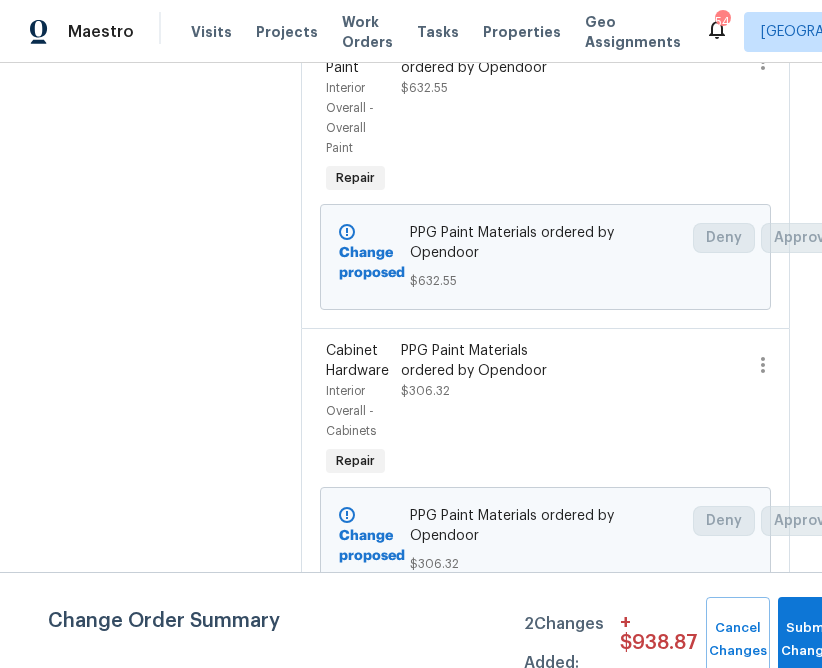 scroll, scrollTop: 0, scrollLeft: 0, axis: both 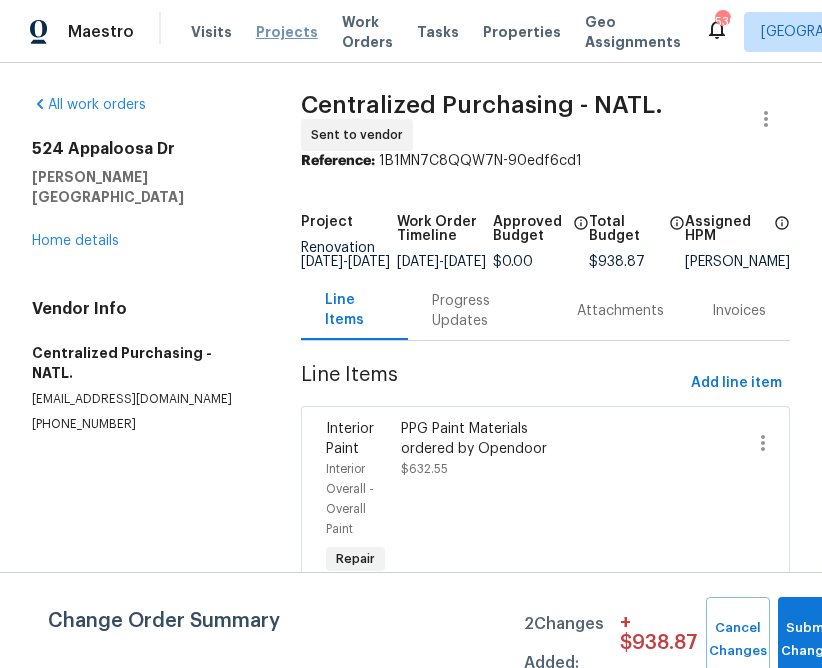 click on "Projects" at bounding box center (287, 32) 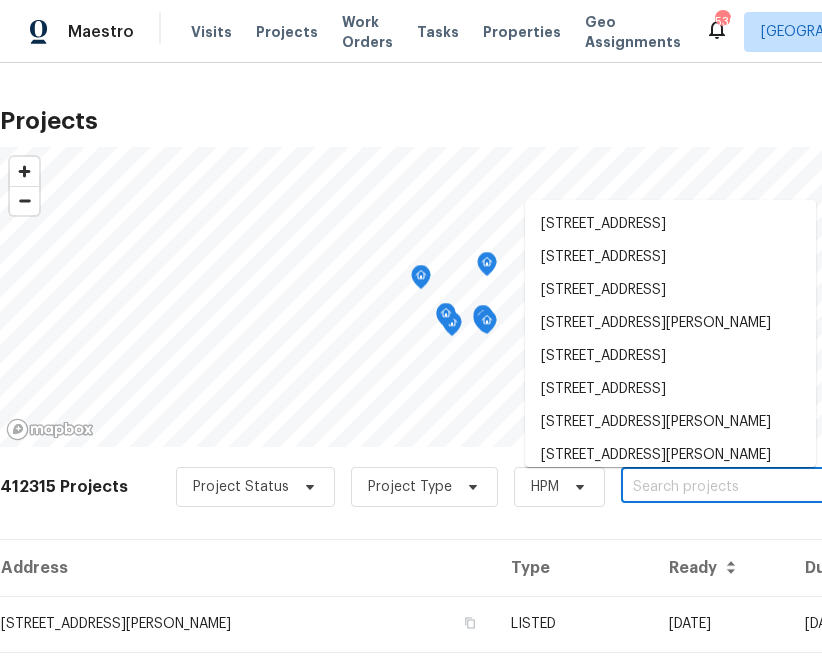 click at bounding box center [735, 487] 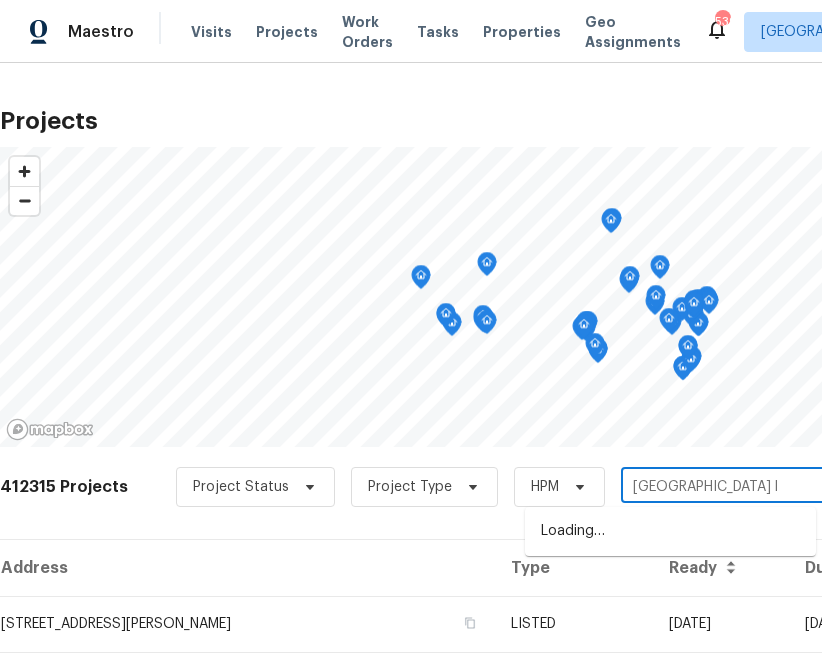 type on "3692 [GEOGRAPHIC_DATA]" 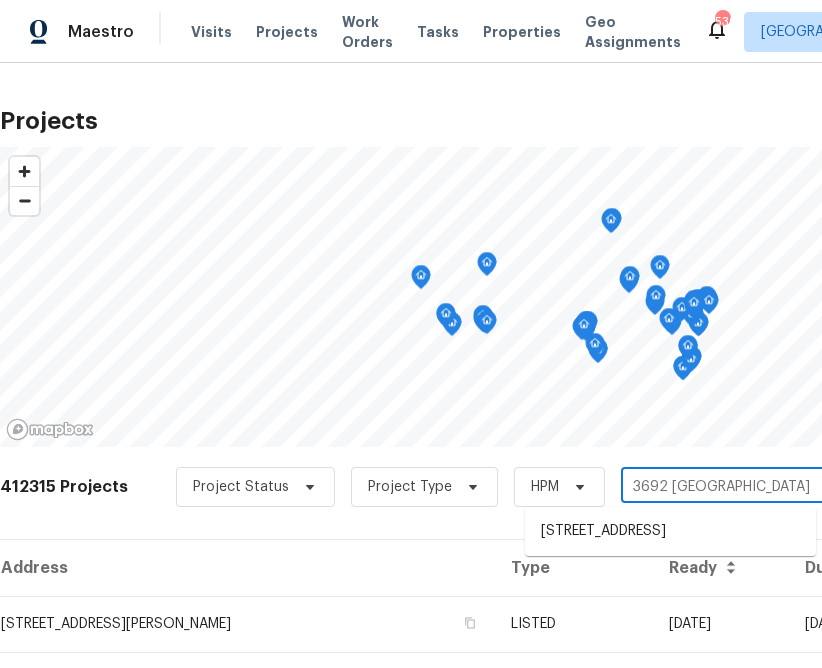 click on "3692 [GEOGRAPHIC_DATA]" at bounding box center (735, 487) 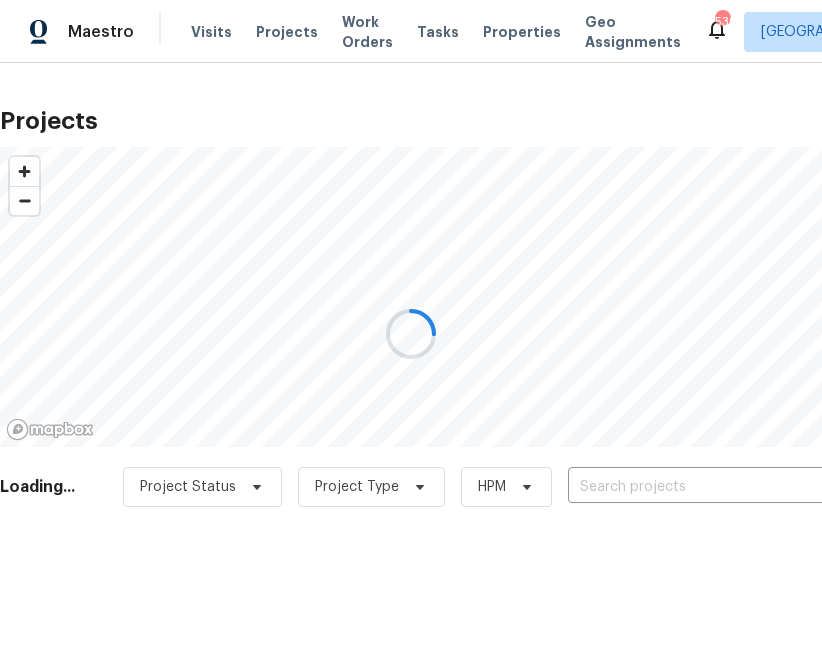 type on "[STREET_ADDRESS]" 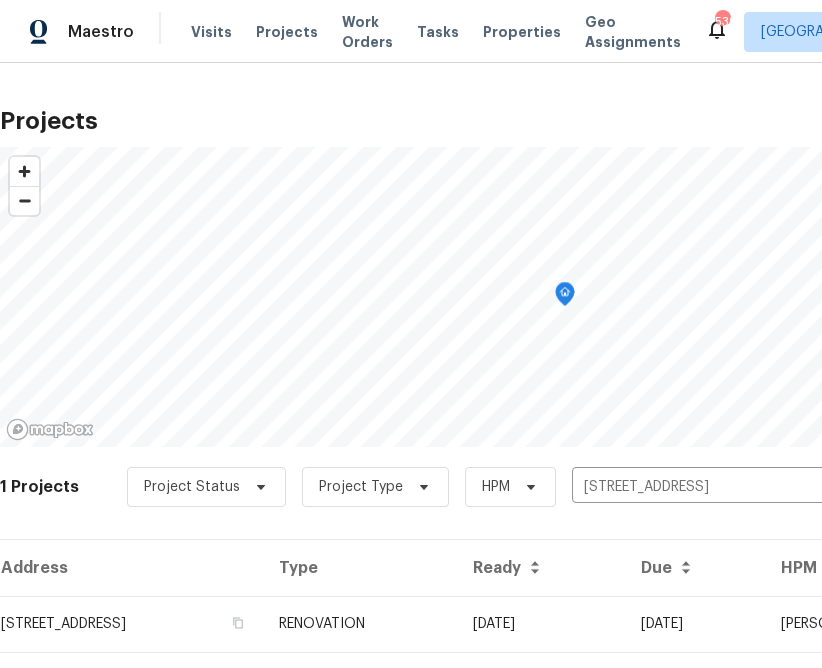 scroll, scrollTop: 48, scrollLeft: 0, axis: vertical 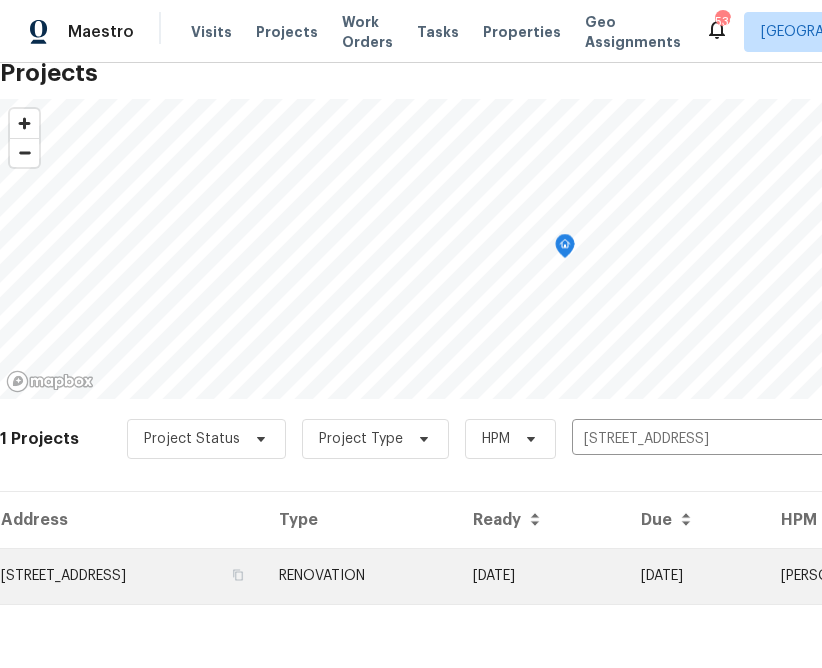 click on "[STREET_ADDRESS]" at bounding box center (131, 576) 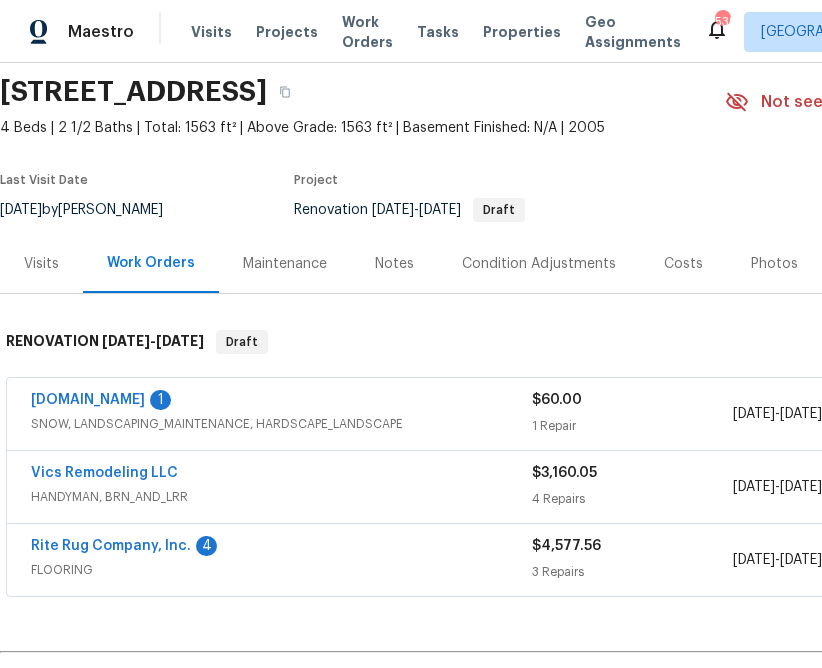 scroll, scrollTop: 79, scrollLeft: 0, axis: vertical 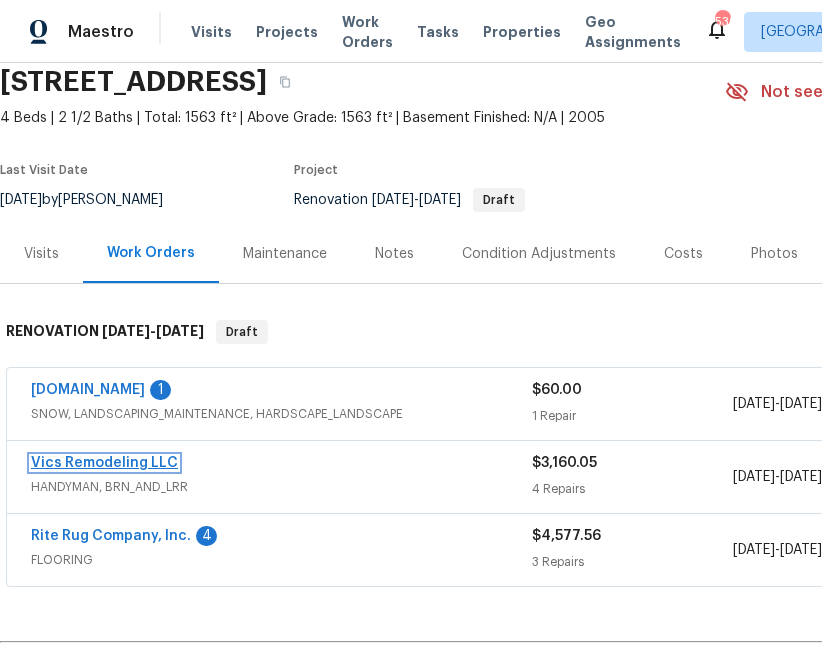 click on "Vics Remodeling LLC" at bounding box center (104, 463) 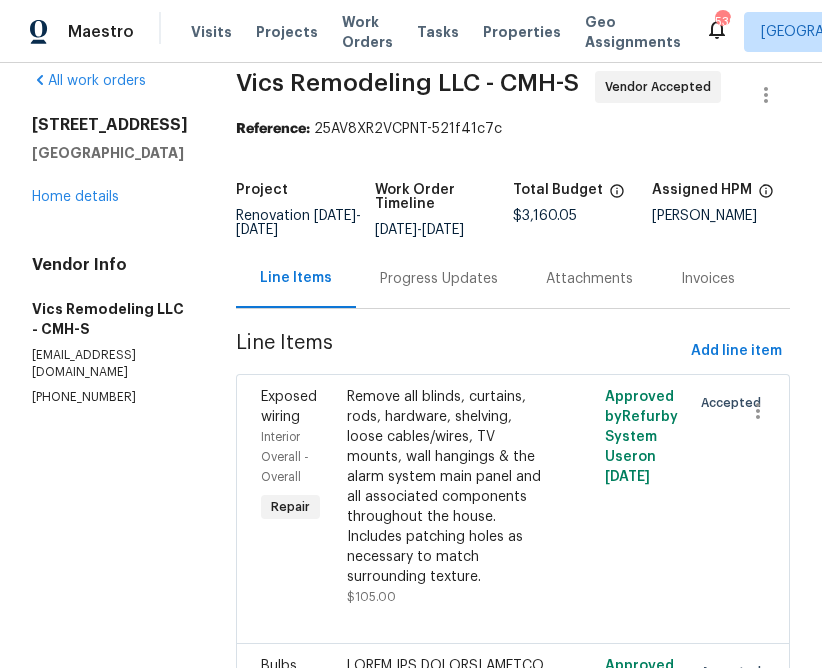 scroll, scrollTop: 26, scrollLeft: 0, axis: vertical 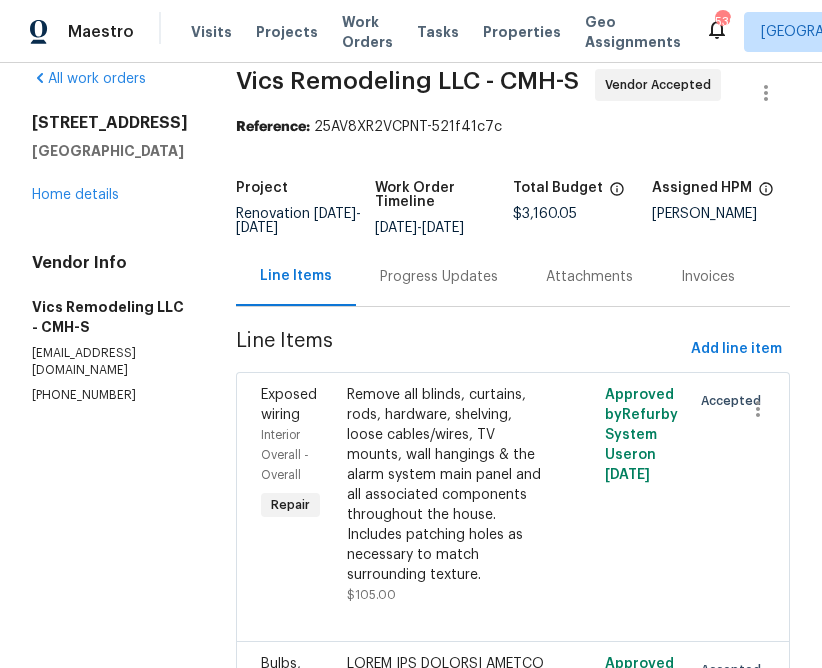 click on "Progress Updates" at bounding box center [439, 277] 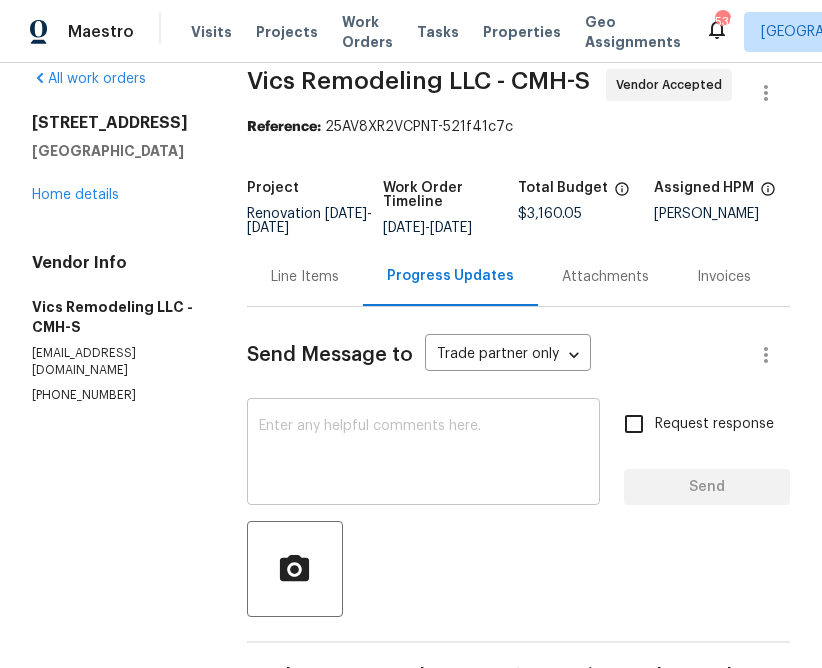 drag, startPoint x: 372, startPoint y: 445, endPoint x: 382, endPoint y: 440, distance: 11.18034 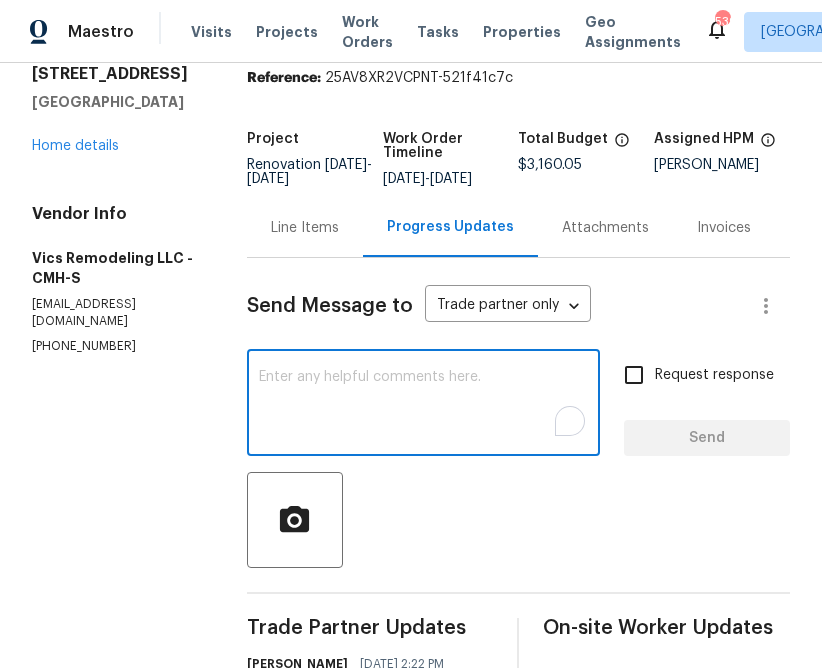 scroll, scrollTop: 0, scrollLeft: 0, axis: both 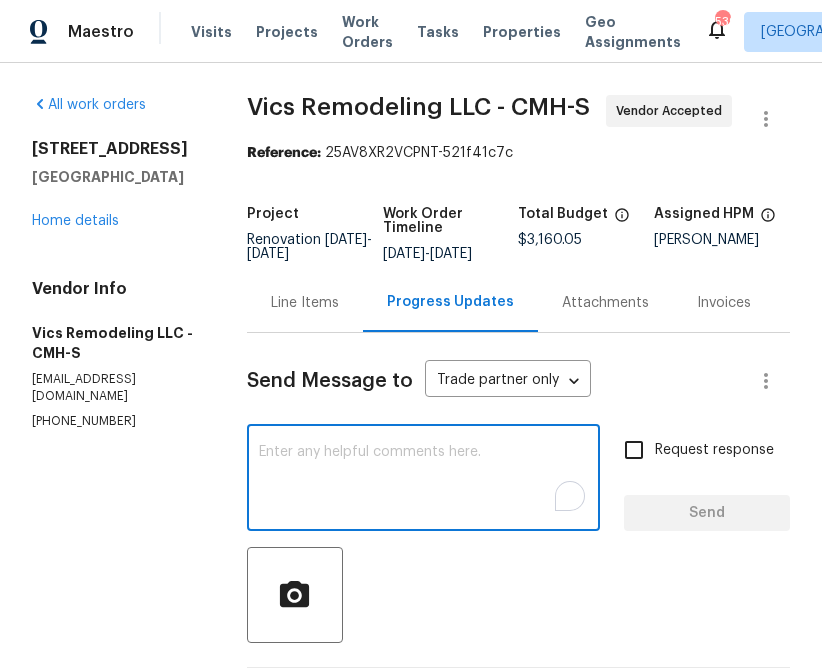 click on "Line Items" at bounding box center [305, 302] 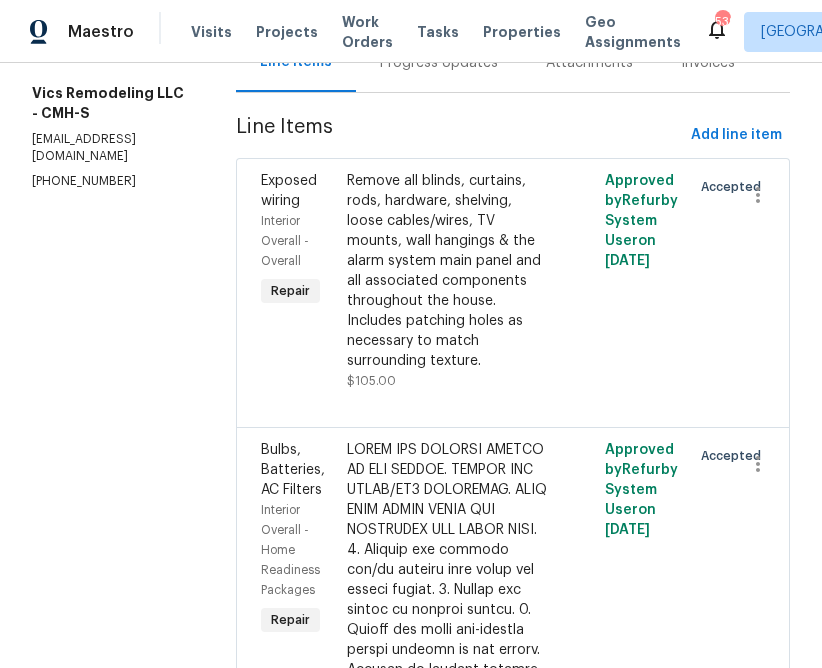 scroll, scrollTop: 255, scrollLeft: 0, axis: vertical 